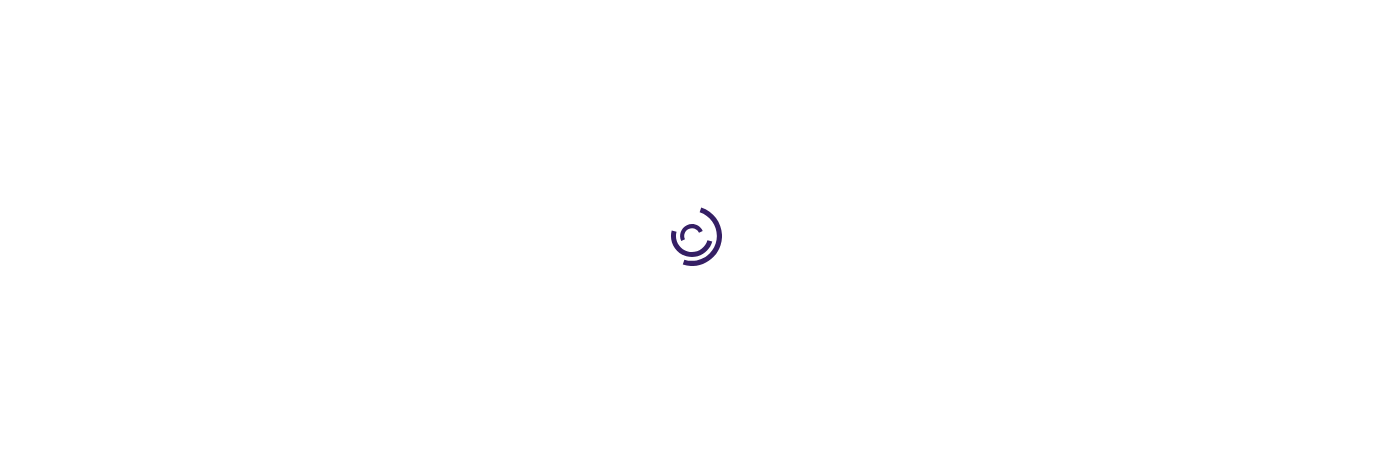 scroll, scrollTop: 0, scrollLeft: 0, axis: both 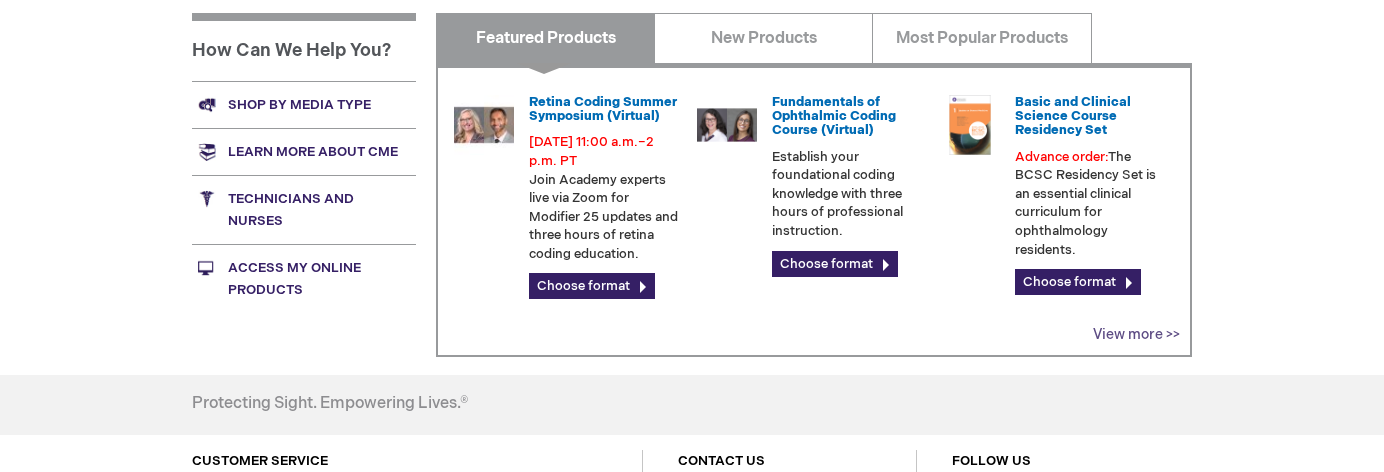 click on "View more >>" at bounding box center (1136, 334) 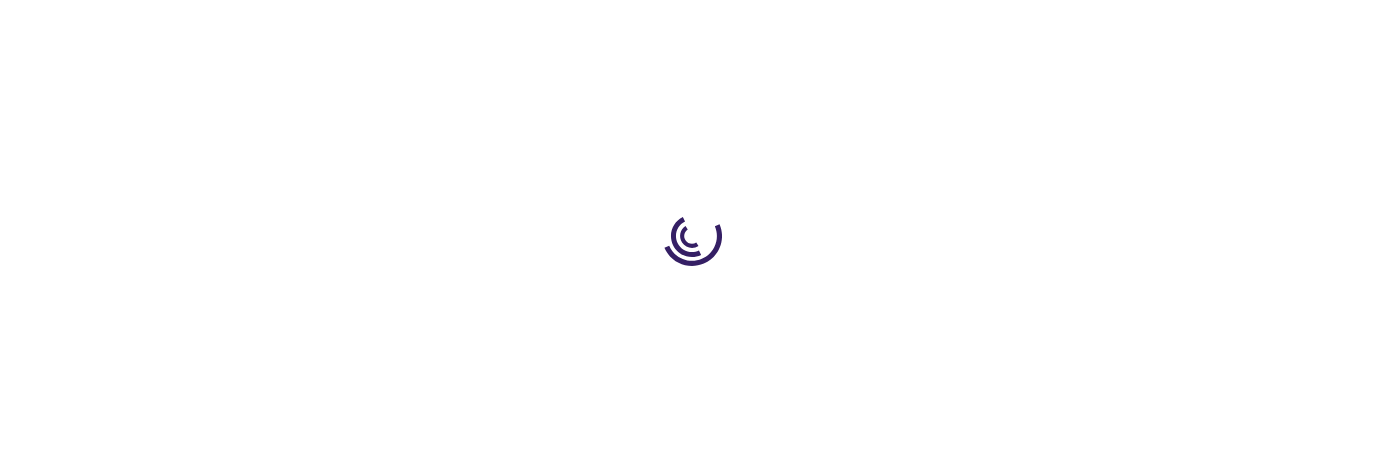 scroll, scrollTop: 0, scrollLeft: 0, axis: both 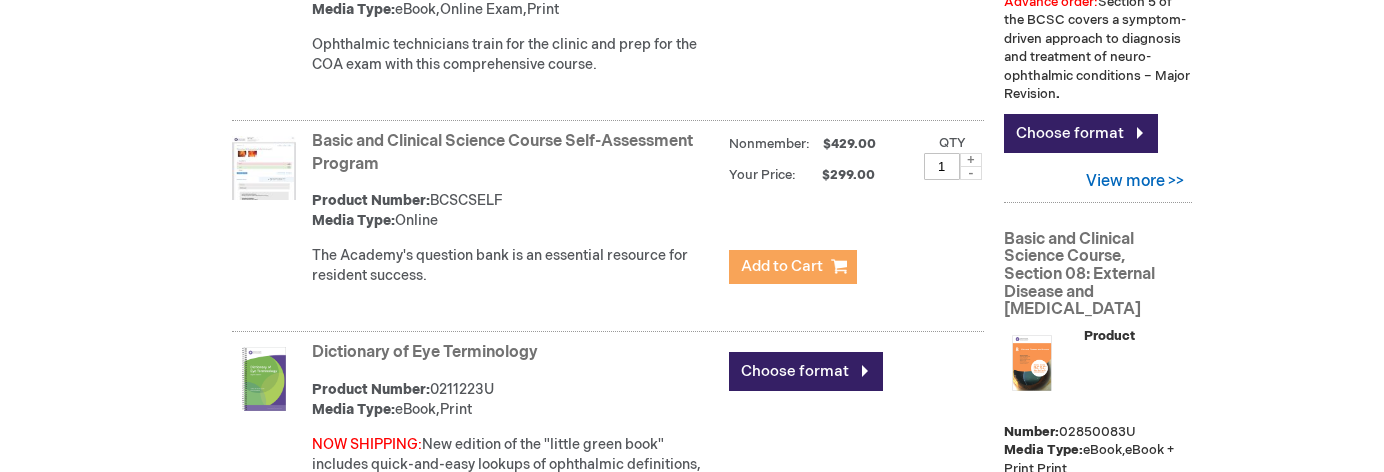 click on "Add to Cart" at bounding box center (782, 266) 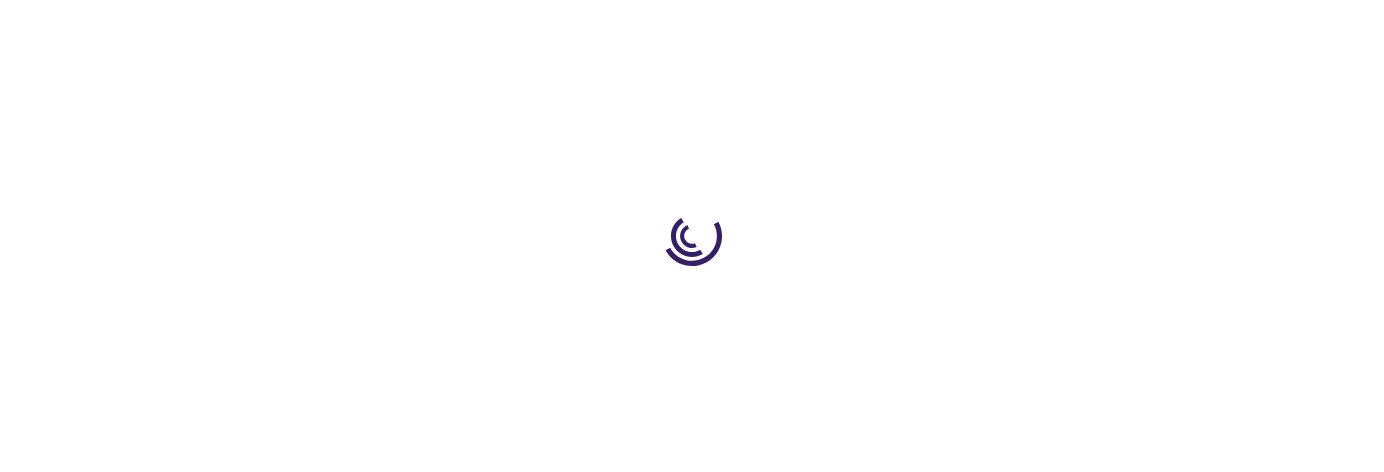 scroll, scrollTop: 0, scrollLeft: 0, axis: both 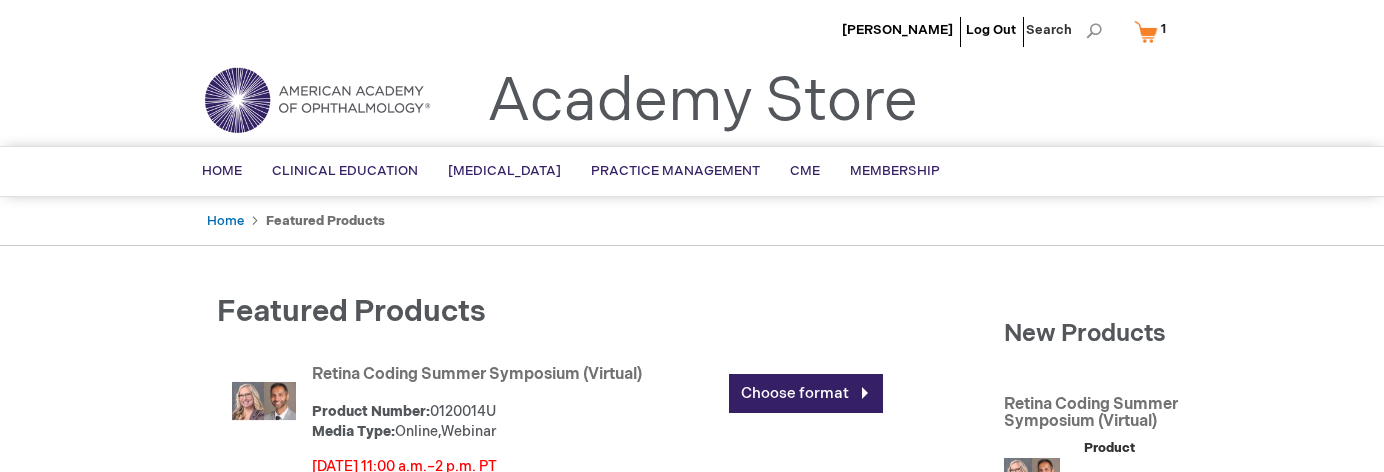 click on "1" at bounding box center (1163, 29) 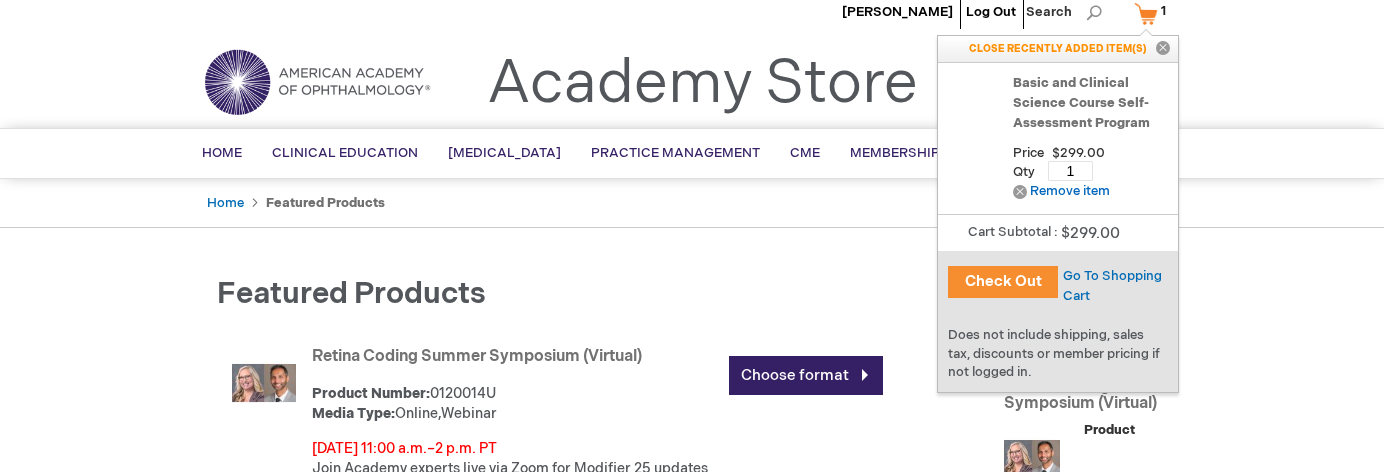 scroll, scrollTop: 21, scrollLeft: 0, axis: vertical 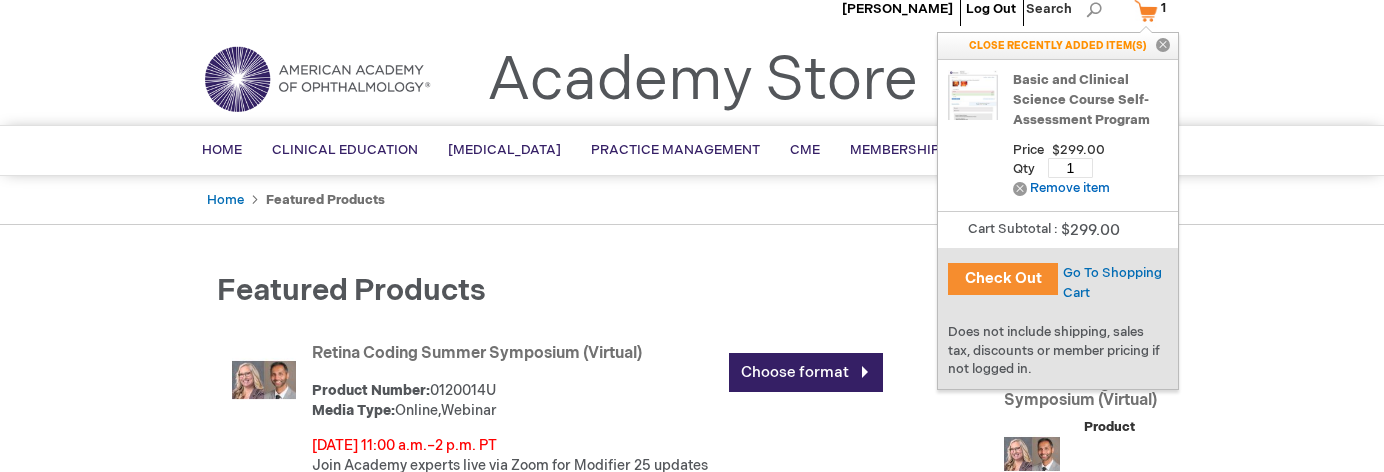 click on "Check Out" at bounding box center (1003, 279) 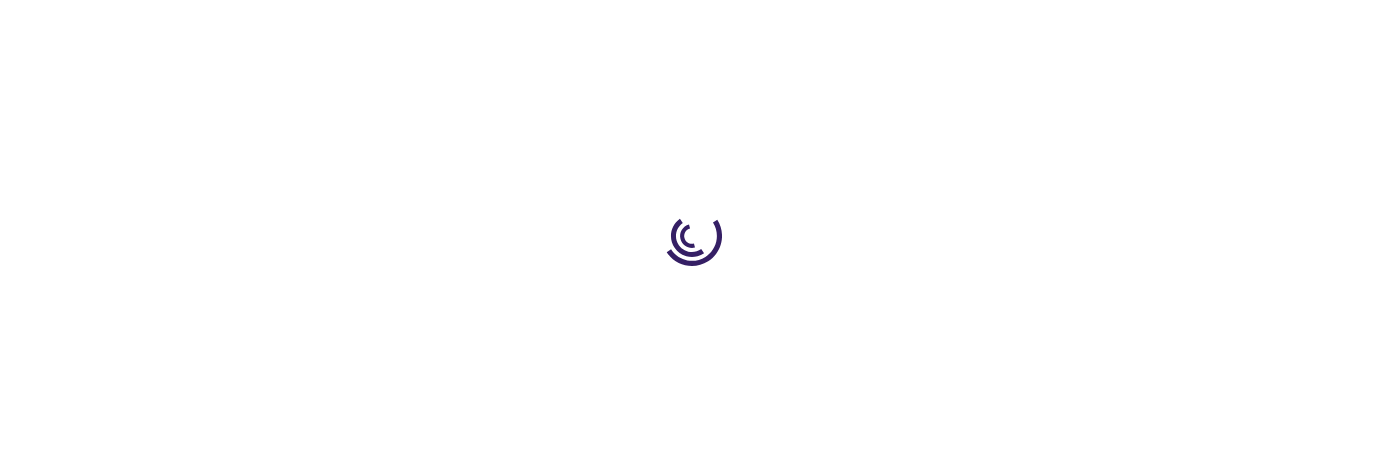 scroll, scrollTop: 0, scrollLeft: 0, axis: both 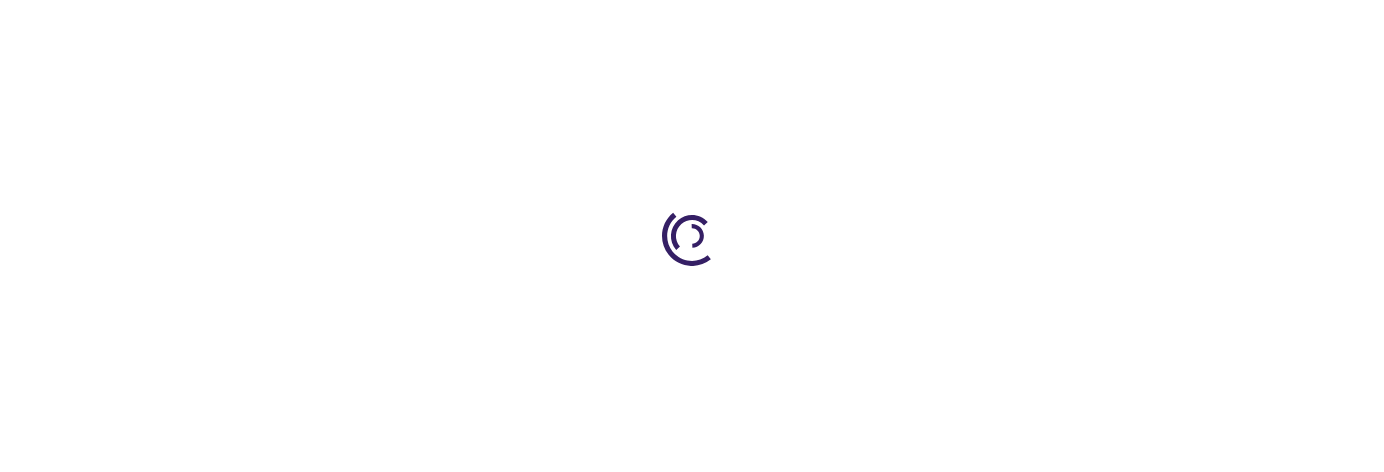 select on "US" 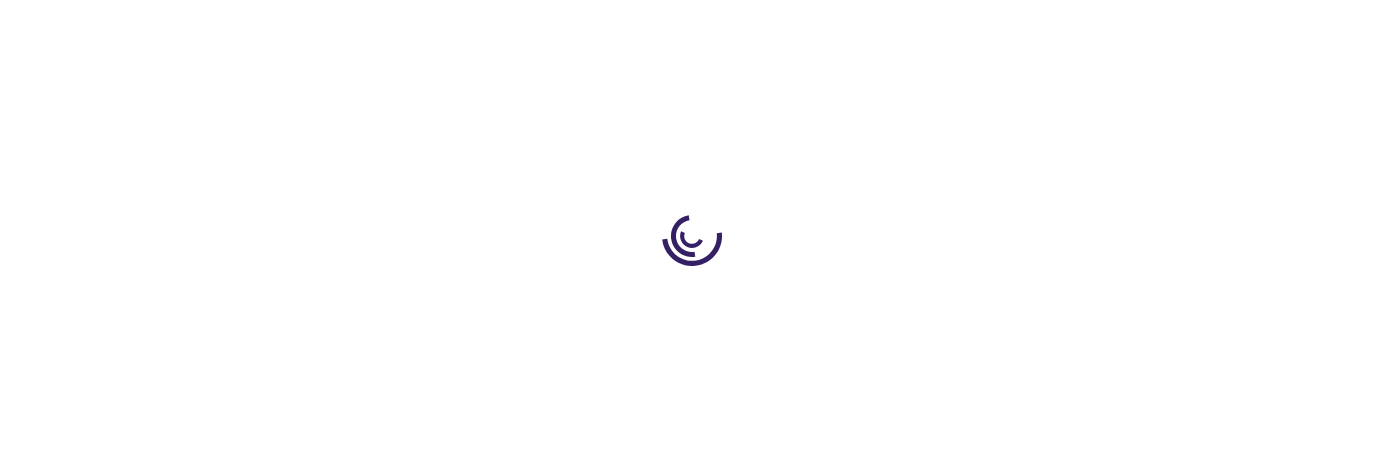 select on "56" 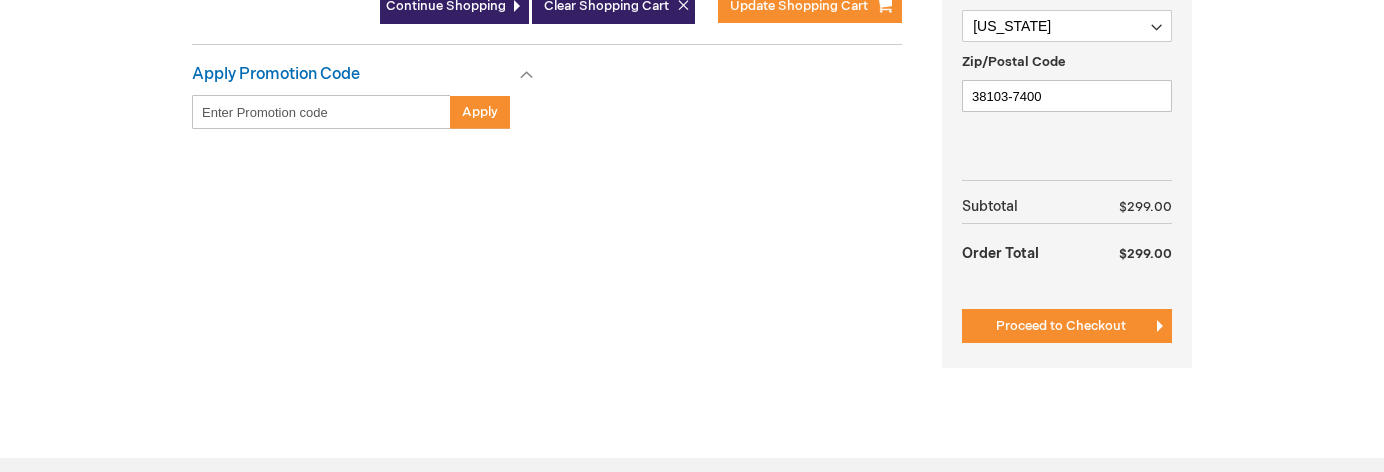 scroll, scrollTop: 738, scrollLeft: 0, axis: vertical 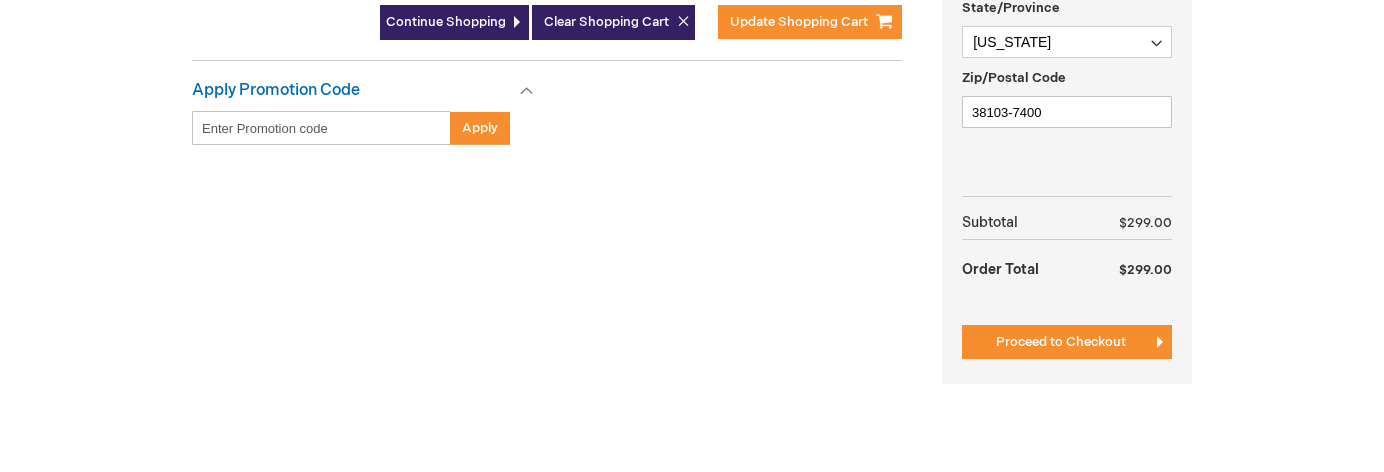 click on "Summary
Estimate Tax
Estimate Tax
Enter your billing address to get a tax estimate.
Country
Afghanistan Åland Islands Albania Algeria American Samoa Andorra Angola Anguilla Antarctica Antigua & Barbuda Argentina Armenia Aruba Australia Austria Azerbaijan Bahamas Bahrain Bangladesh Barbados Belarus Belgium Belize Benin Bermuda Bhutan Bolivia Bosnia & Herzegovina Botswana Bouvet Island Brazil British Indian Ocean Territory British Virgin Islands Brunei Bulgaria Burkina Faso Burundi Cambodia Cameroon Canada Cape Verde Caribbean Netherlands Cayman Islands Central African Republic Chad Chile China Christmas Island Cocos (Keeling) Islands Colombia Comoros Congo - Brazzaville Congo - Kinshasa Cook Islands Costa Rica Côte d’Ivoire Croatia Cuba Curaçao Cyprus Czechia Denmark Djibouti Dominica Dominican Republic Ecuador Fiji" at bounding box center (1067, 78) 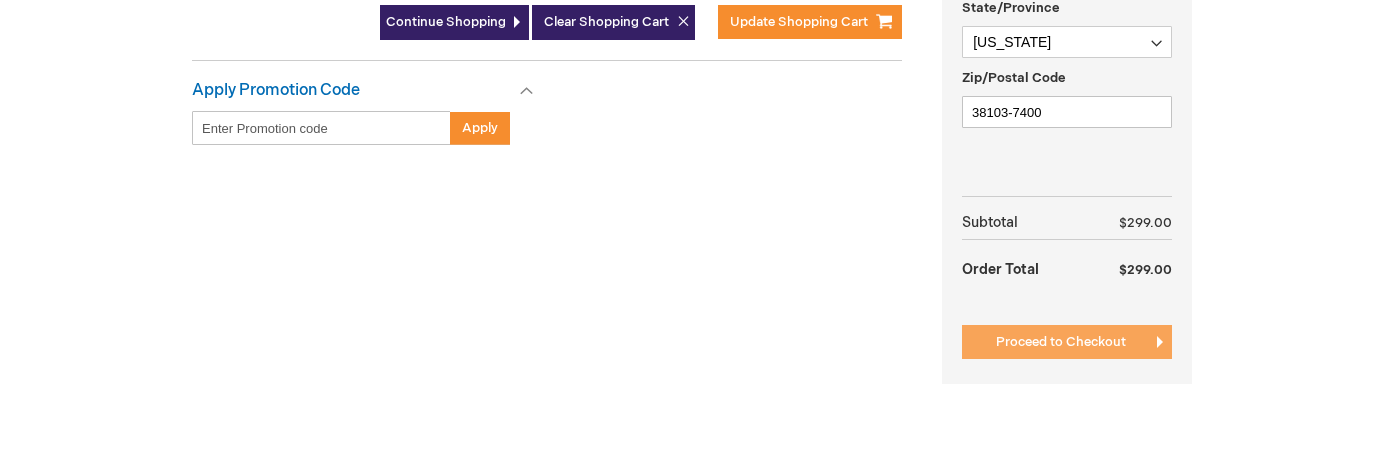 click on "Proceed to Checkout" at bounding box center [1061, 342] 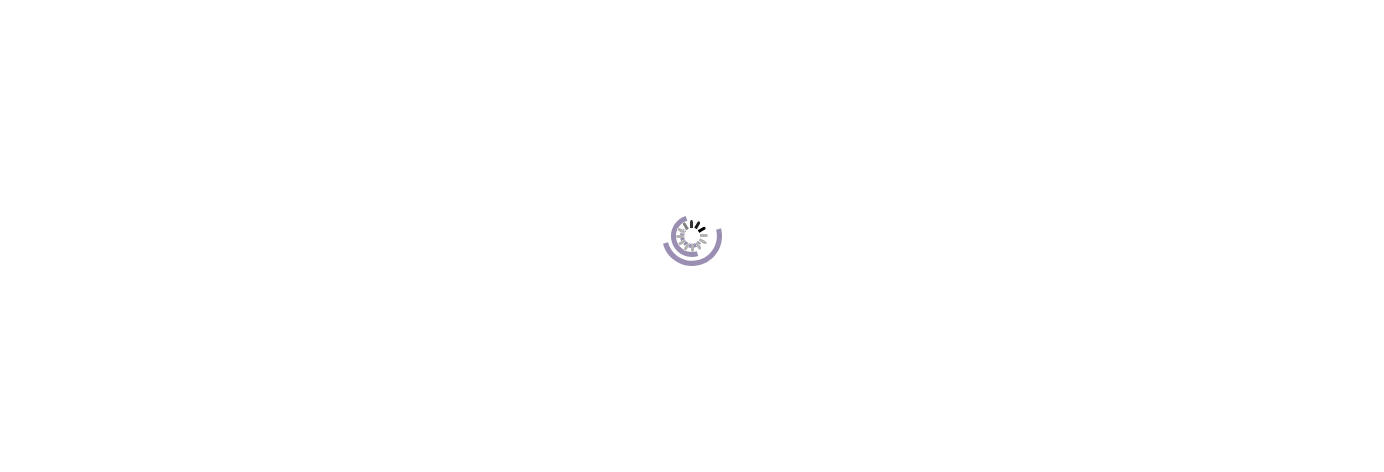 scroll, scrollTop: 0, scrollLeft: 0, axis: both 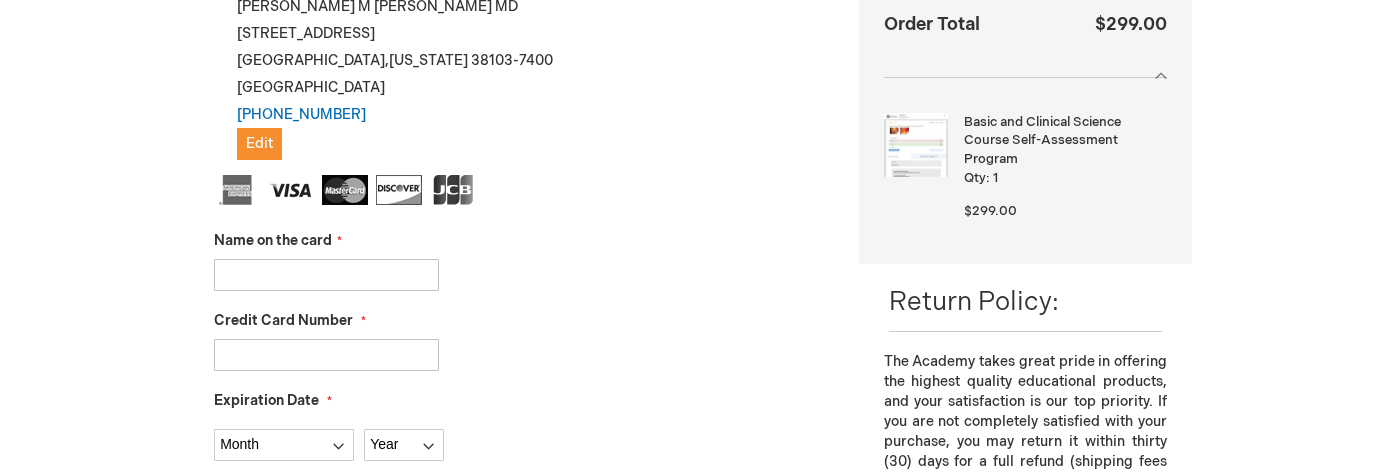 click on "Name on the card" at bounding box center (326, 275) 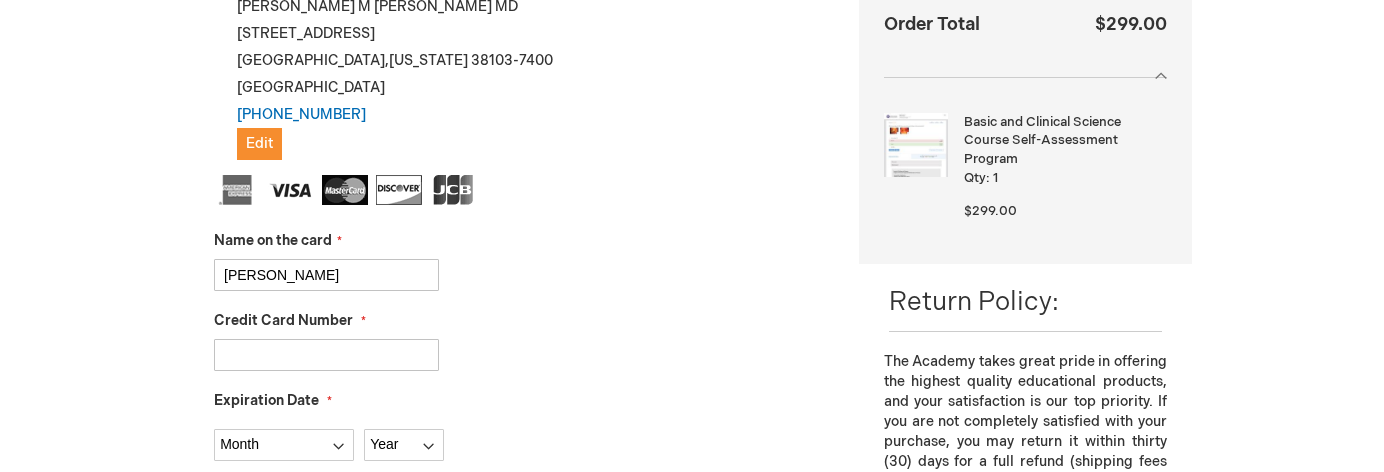 type on "[CREDIT_CARD_NUMBER]" 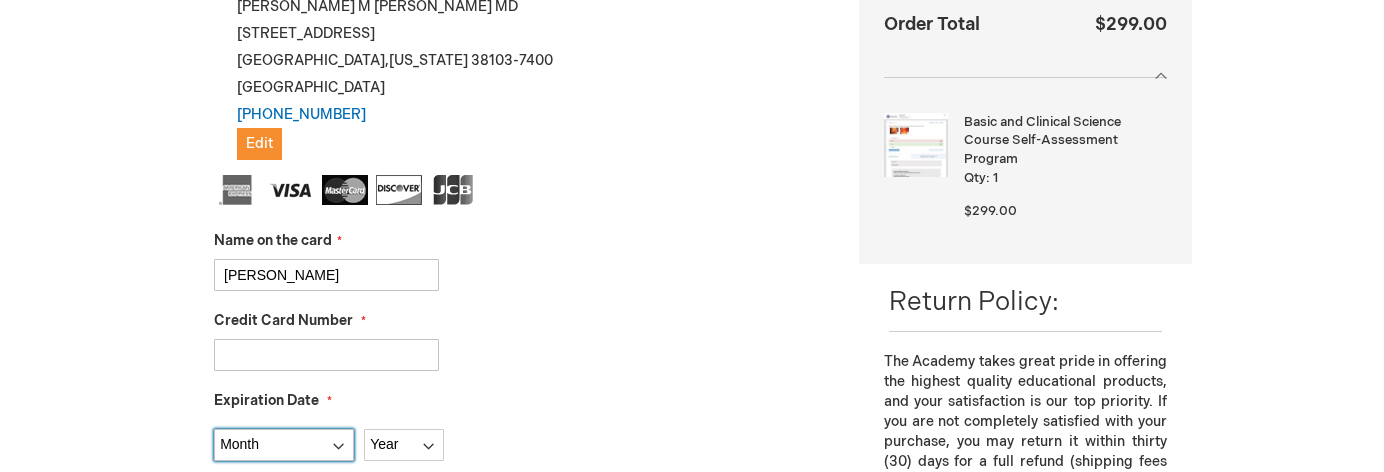 select on "3" 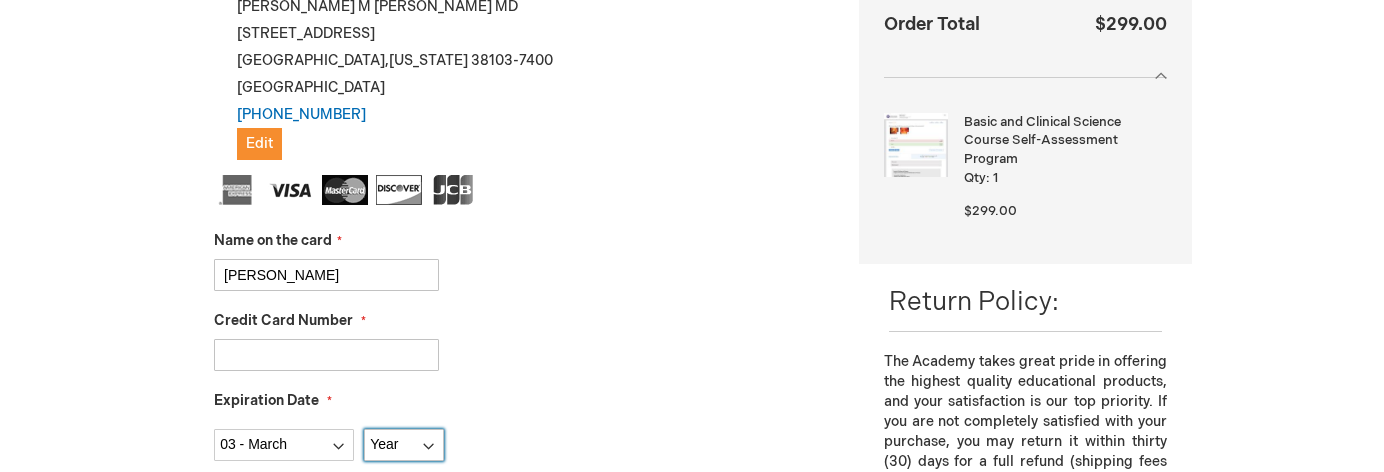 select on "2026" 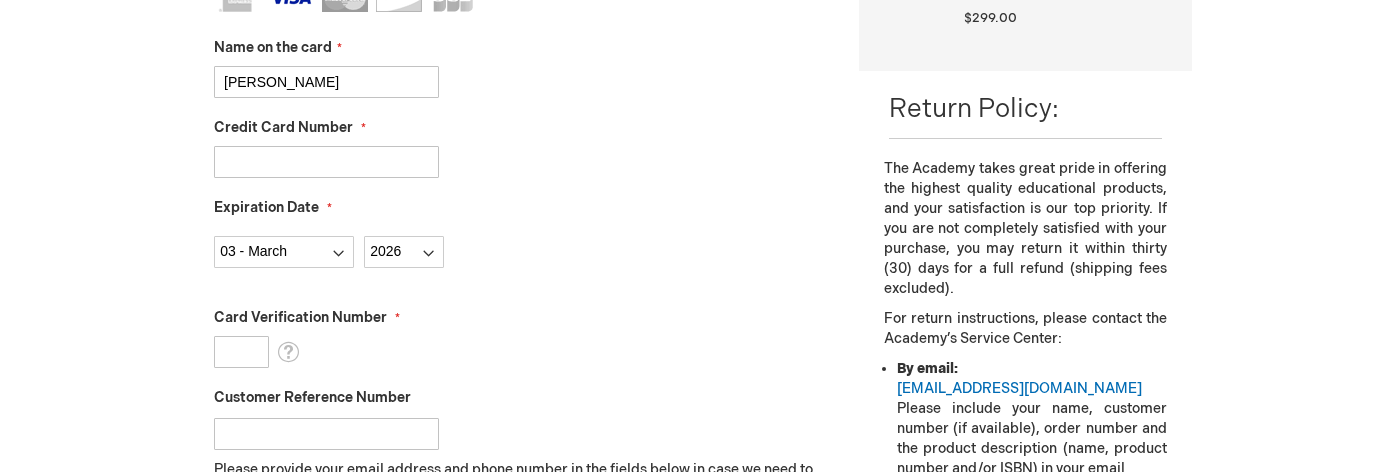 scroll, scrollTop: 612, scrollLeft: 0, axis: vertical 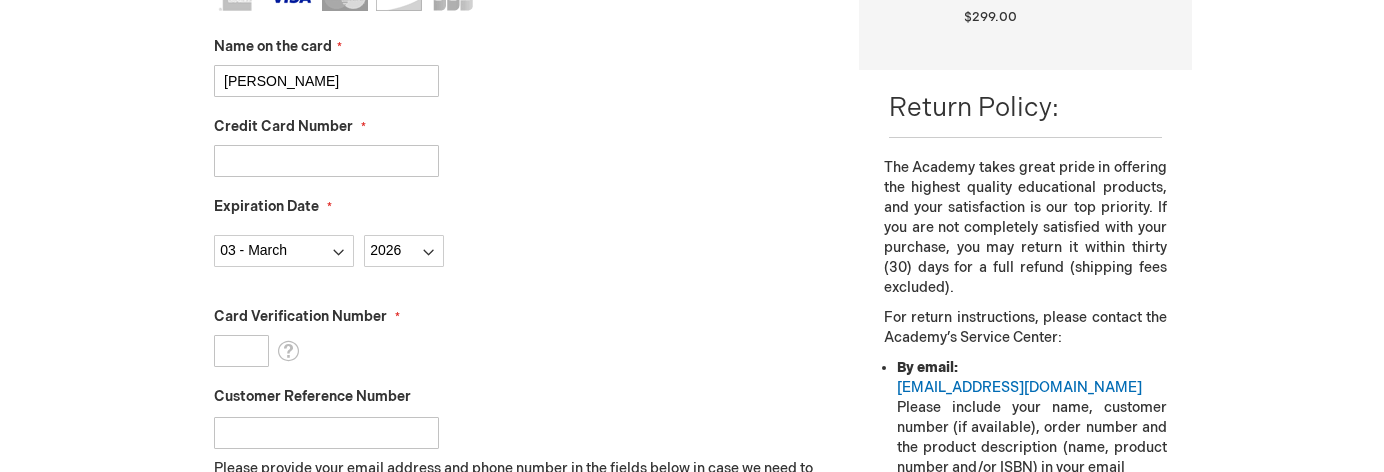 click on "Card Verification Number" at bounding box center [241, 351] 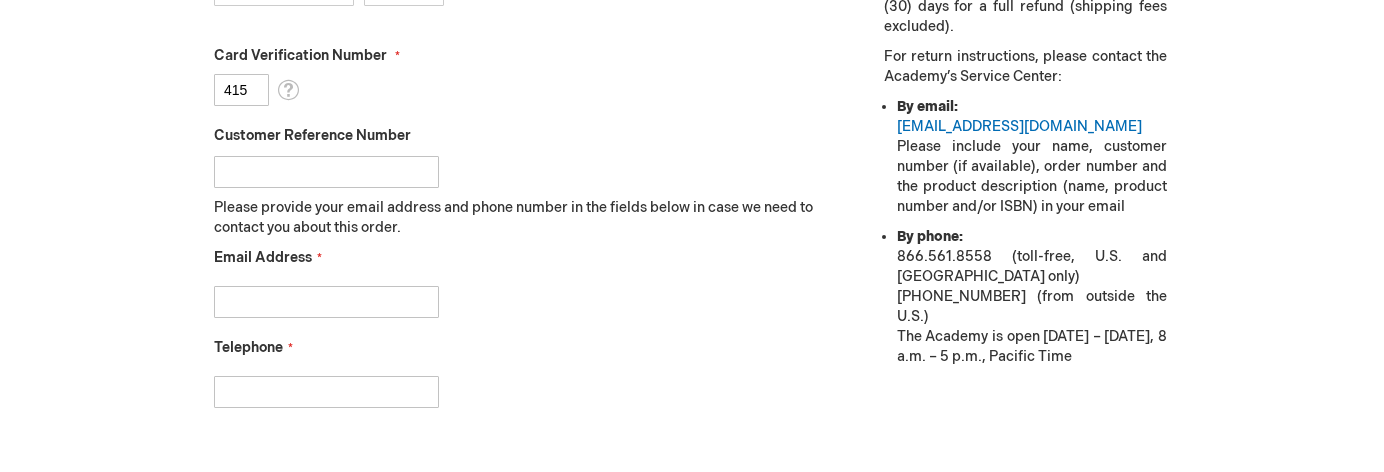 scroll, scrollTop: 888, scrollLeft: 0, axis: vertical 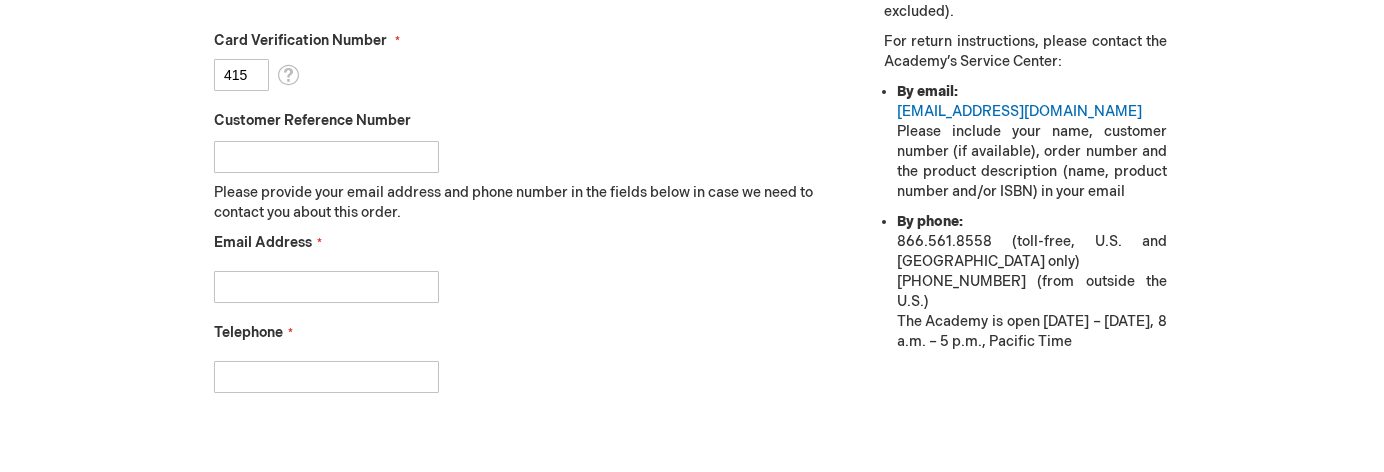 type on "415" 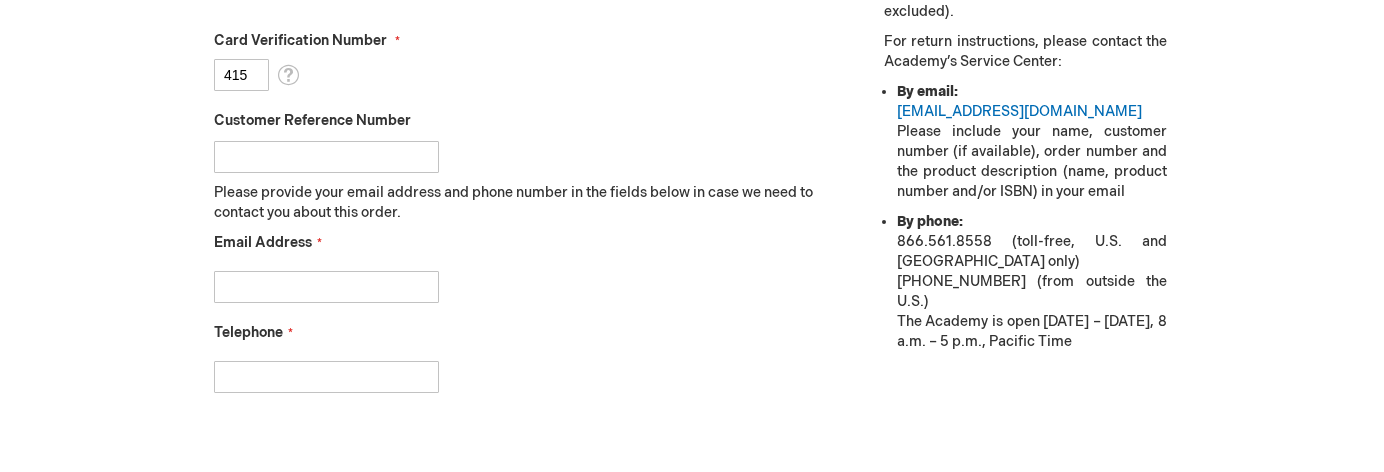 click on "Email Address" at bounding box center (326, 287) 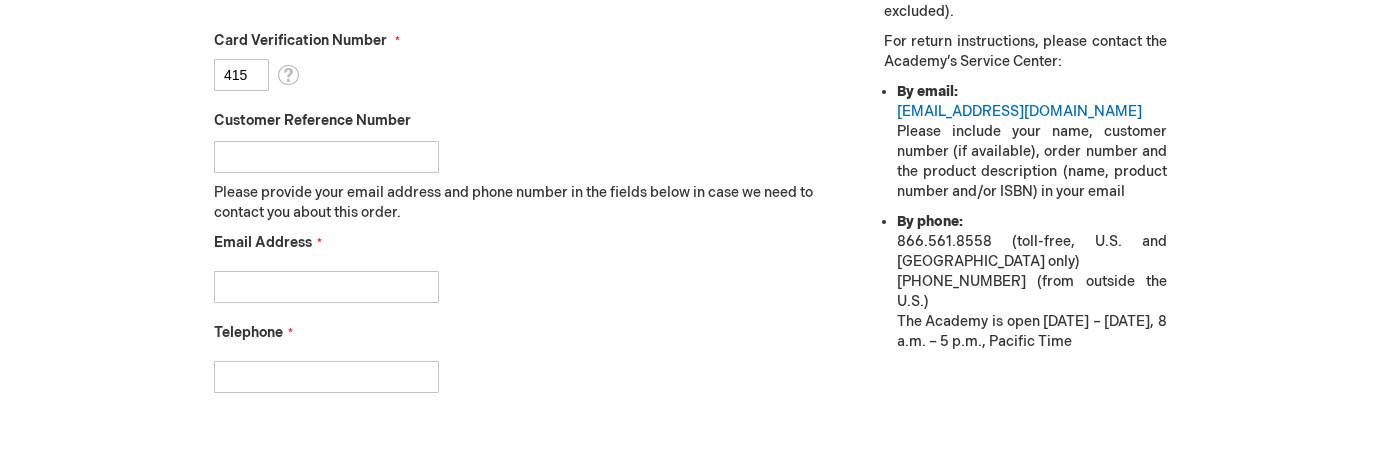click on "Email Address" at bounding box center [326, 287] 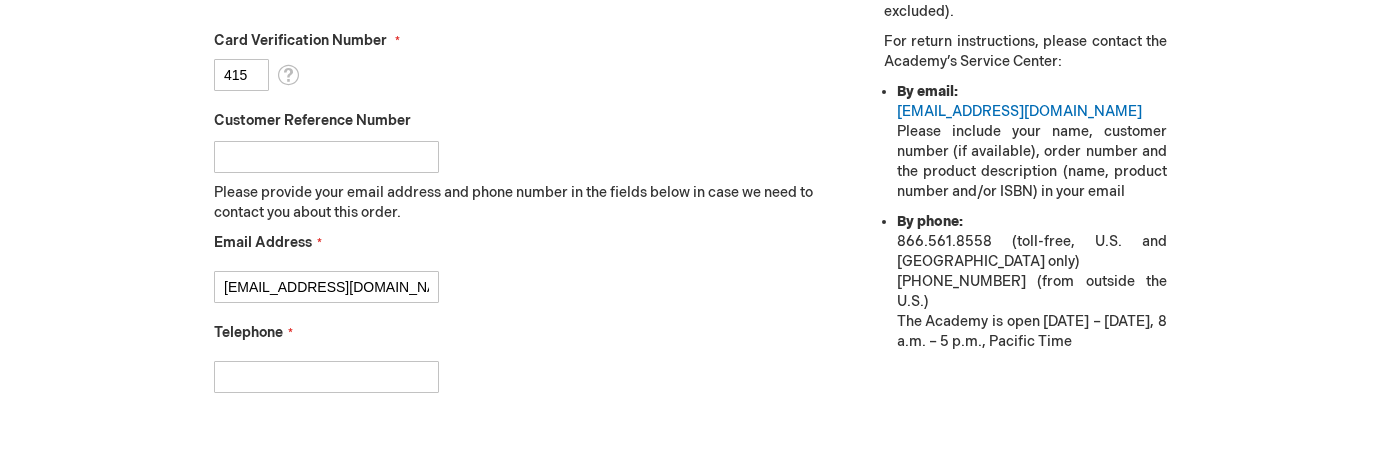 type on "clarkwillm@gmail.com" 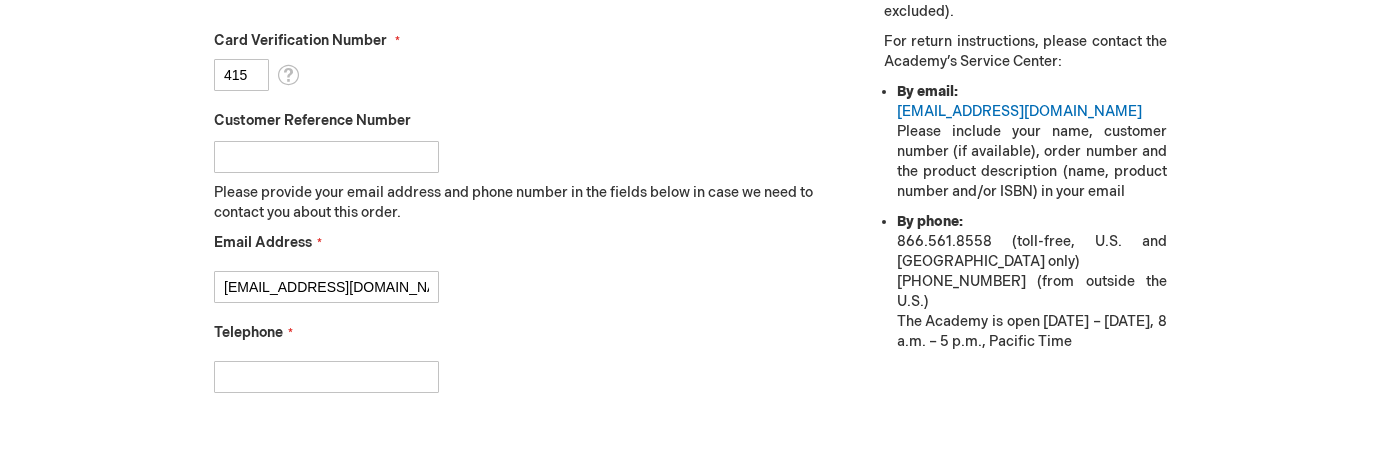 click on "Telephone" at bounding box center (326, 377) 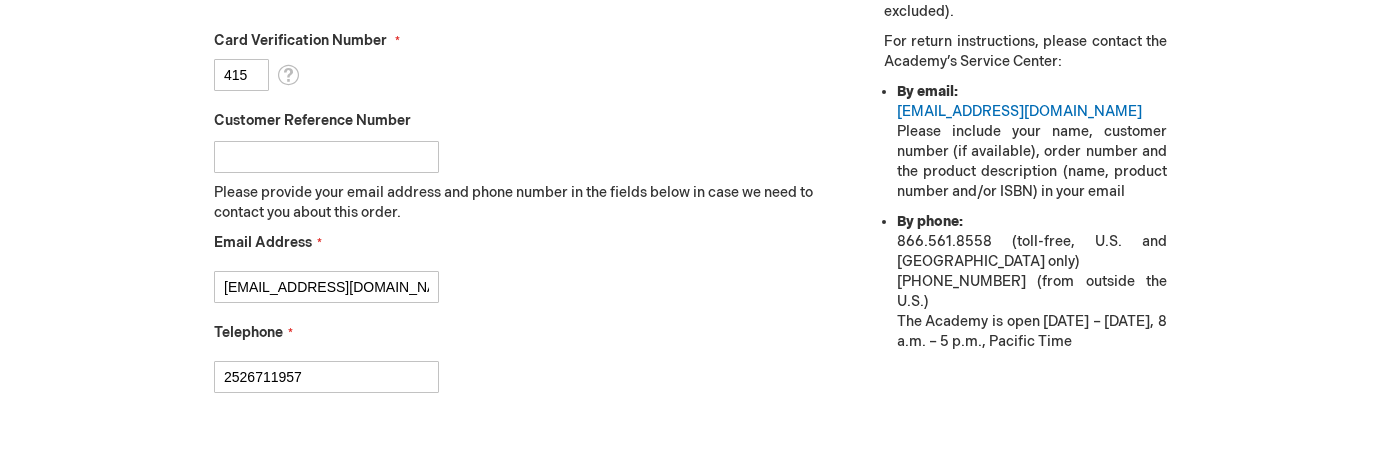 type on "2526711957" 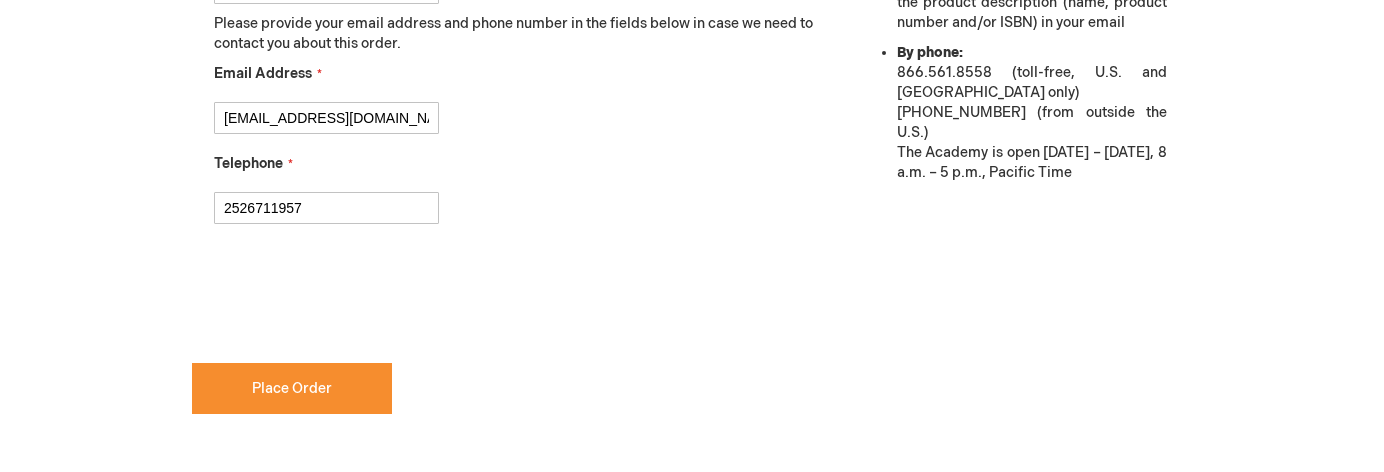 scroll, scrollTop: 1061, scrollLeft: 0, axis: vertical 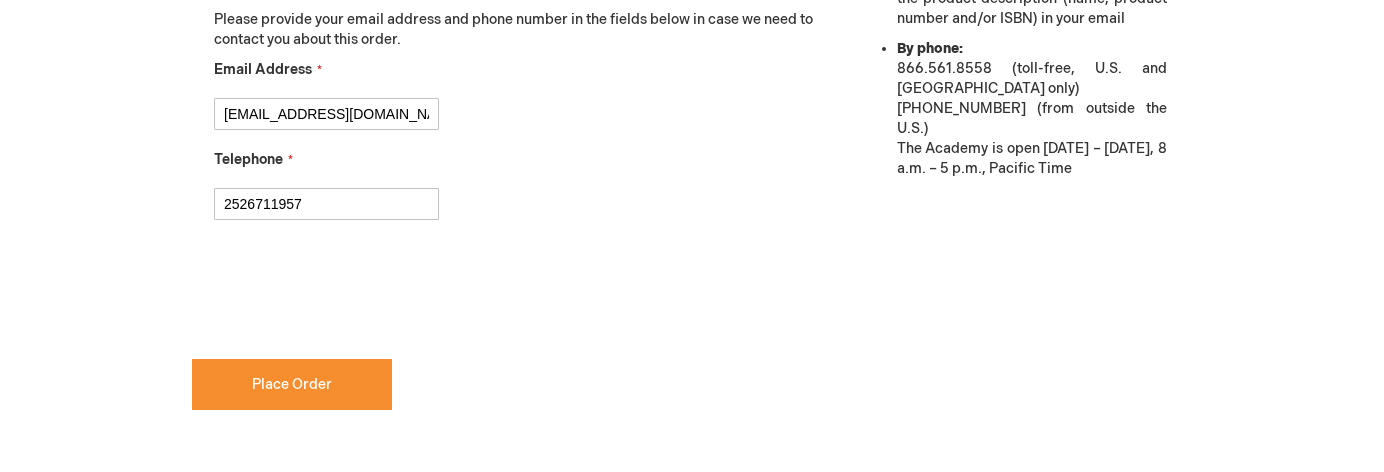 checkbox on "true" 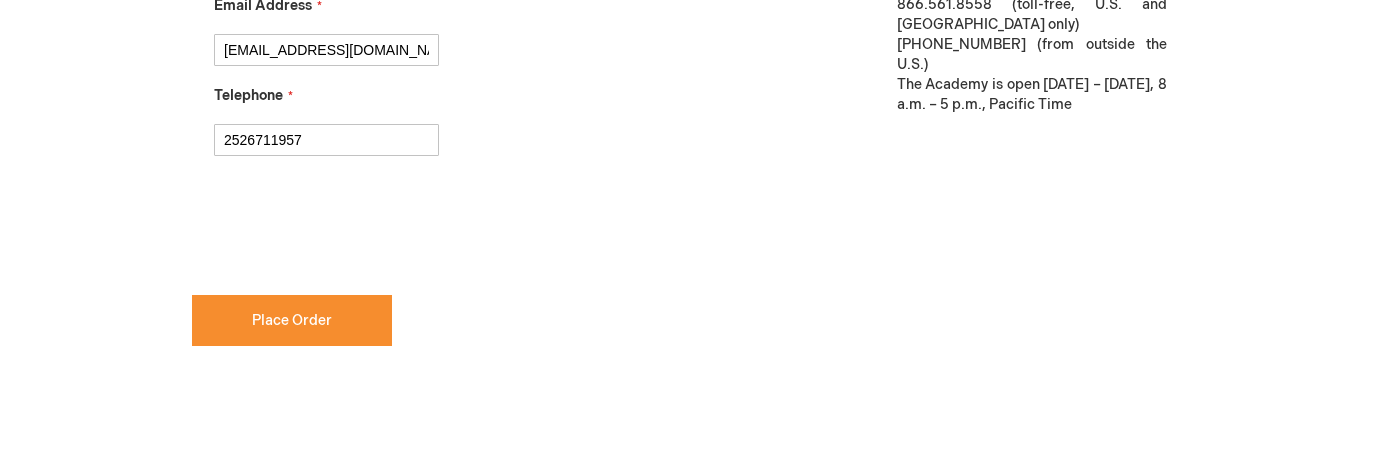 scroll, scrollTop: 1126, scrollLeft: 0, axis: vertical 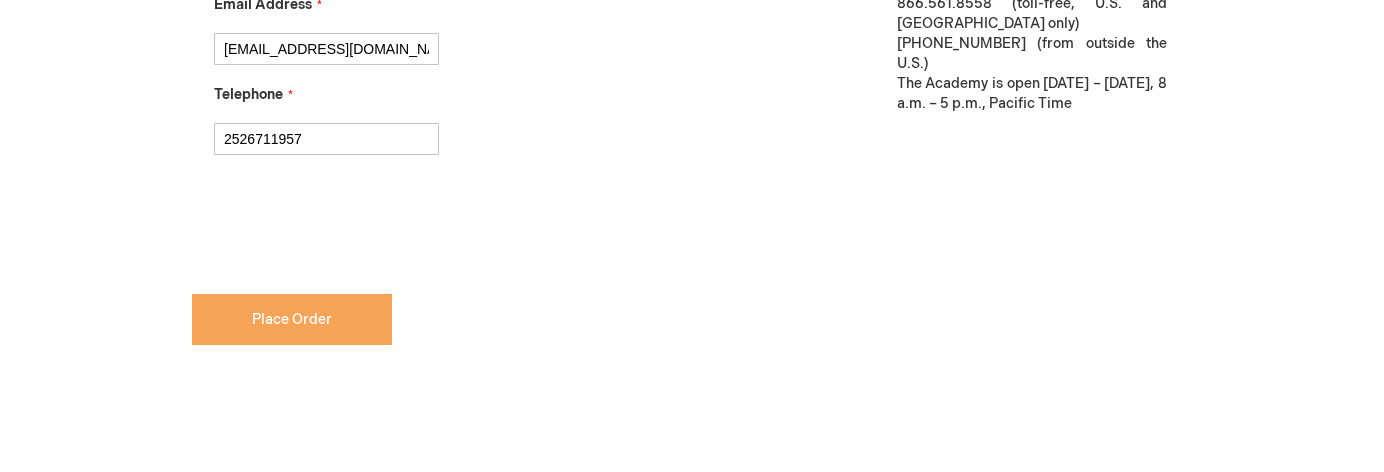 click on "Place Order" at bounding box center [292, 319] 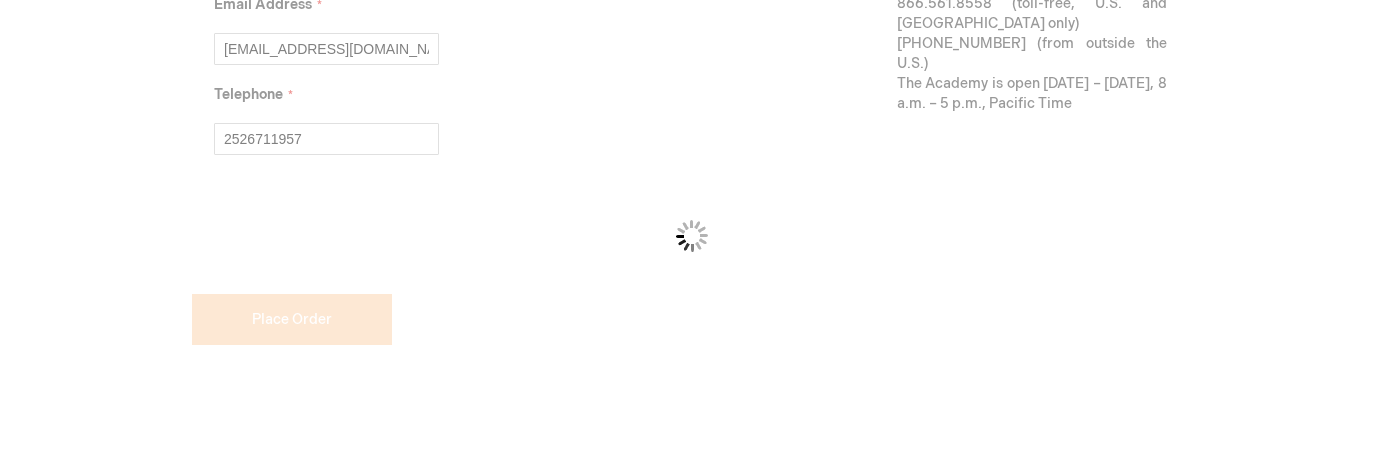 scroll, scrollTop: 1179, scrollLeft: 0, axis: vertical 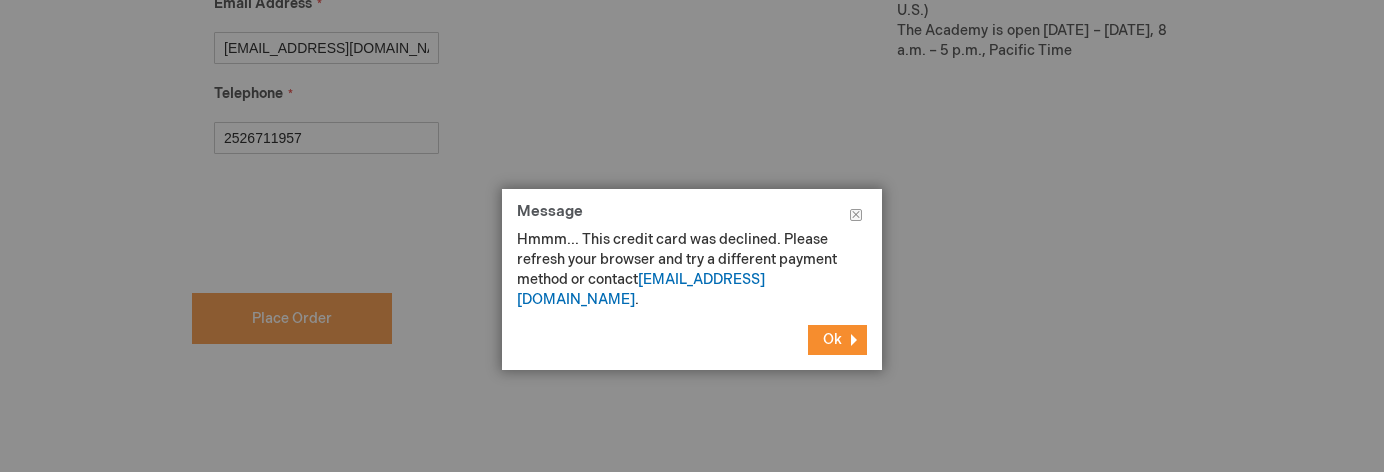 click on "Ok" at bounding box center [837, 340] 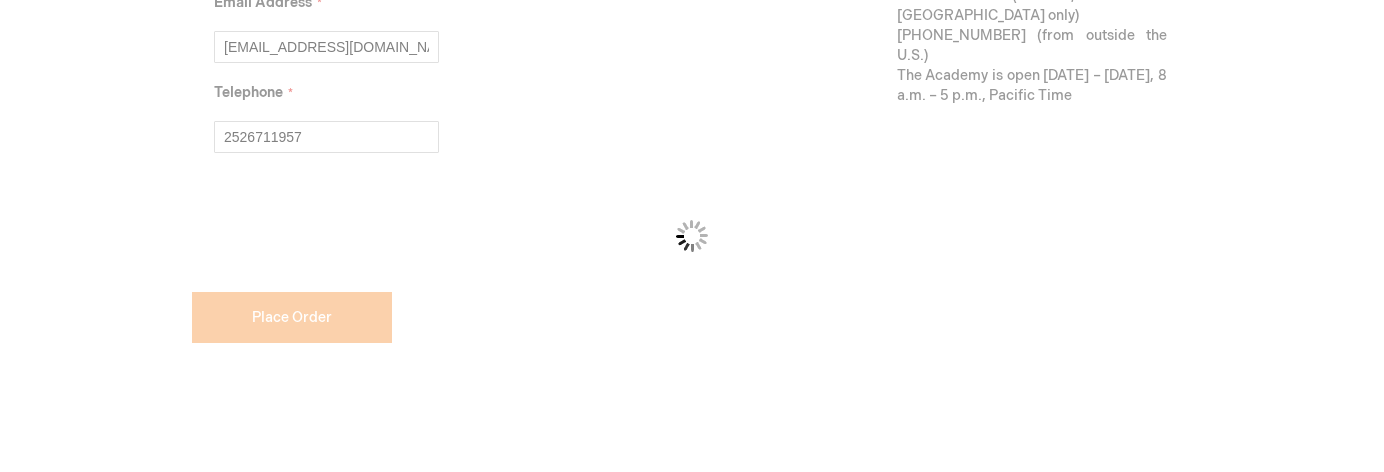 scroll, scrollTop: 1128, scrollLeft: 0, axis: vertical 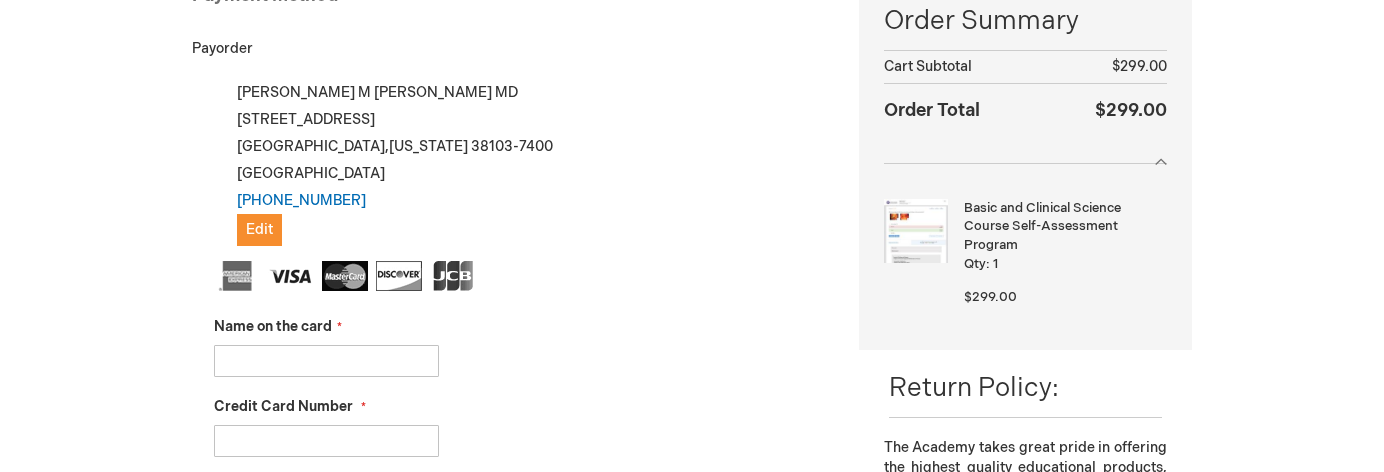 click on "Name on the card" at bounding box center (326, 361) 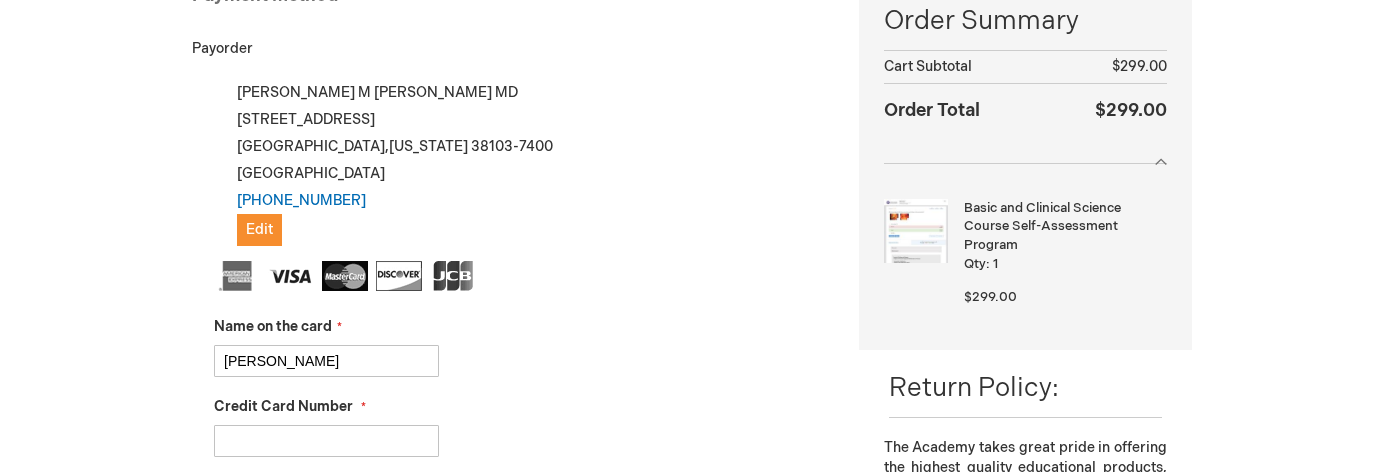 type on "4266841673142061" 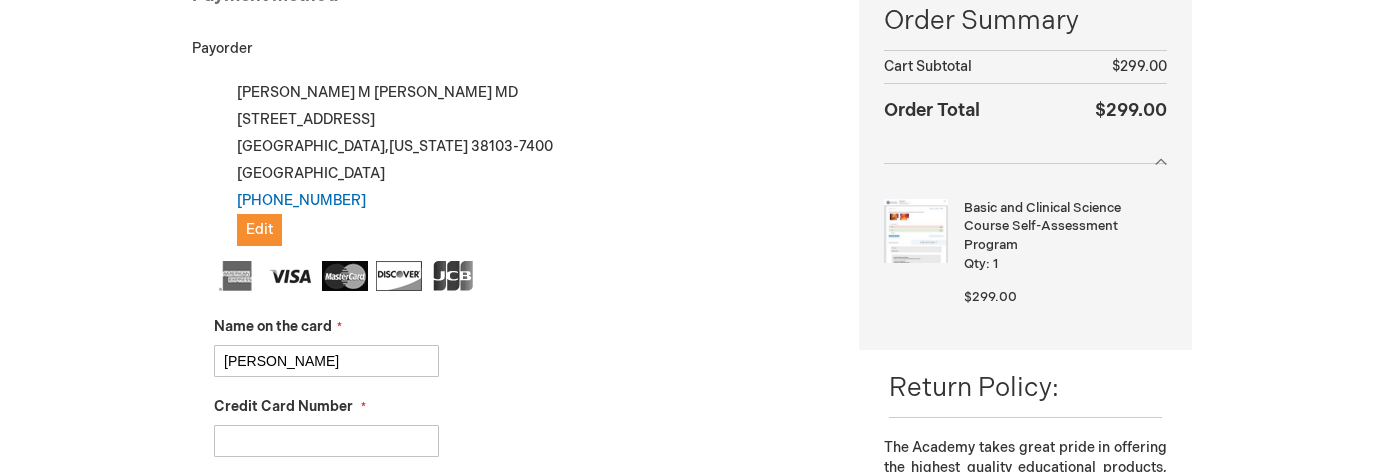 select on "3" 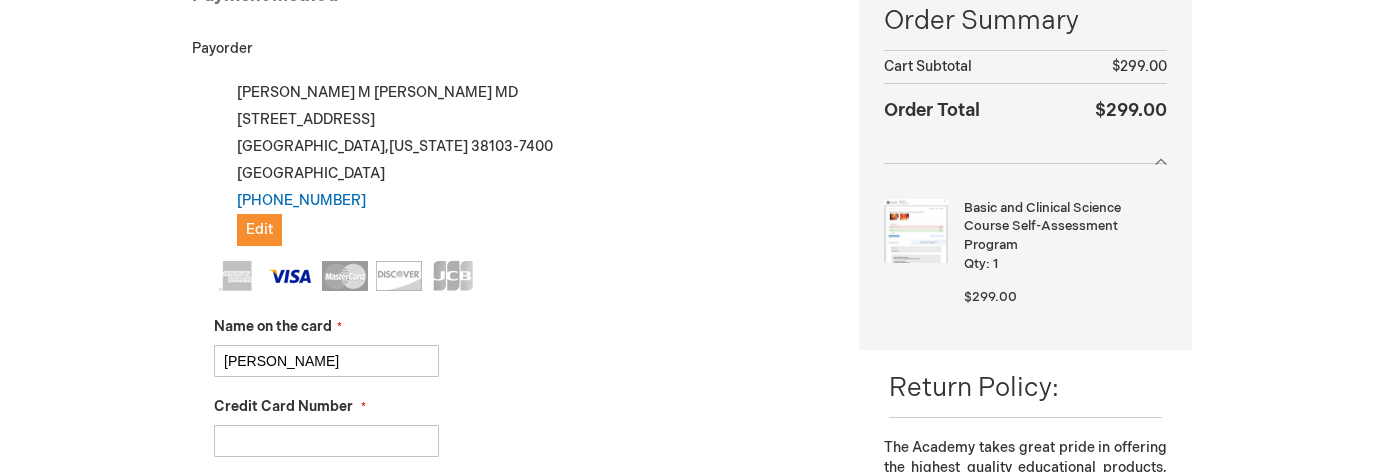 scroll, scrollTop: 367, scrollLeft: 0, axis: vertical 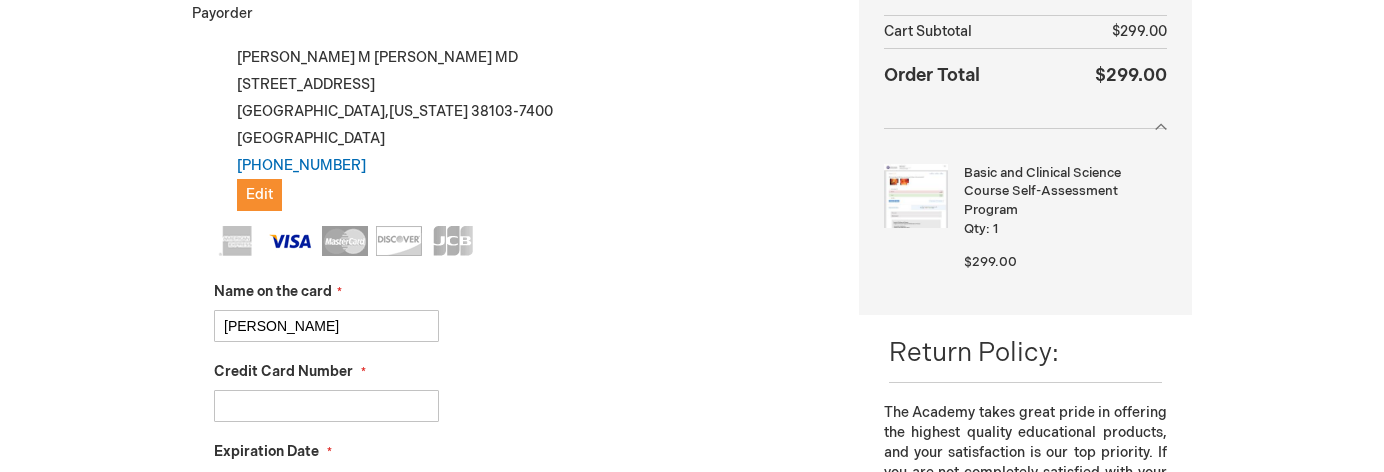 click on "Will Clark" at bounding box center [326, 326] 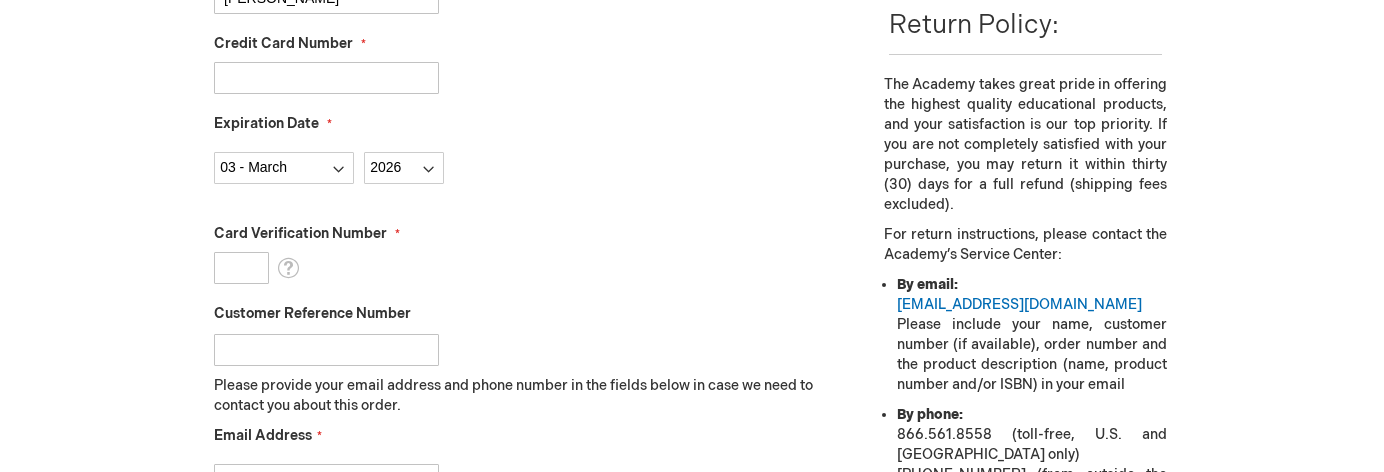 scroll, scrollTop: 696, scrollLeft: 0, axis: vertical 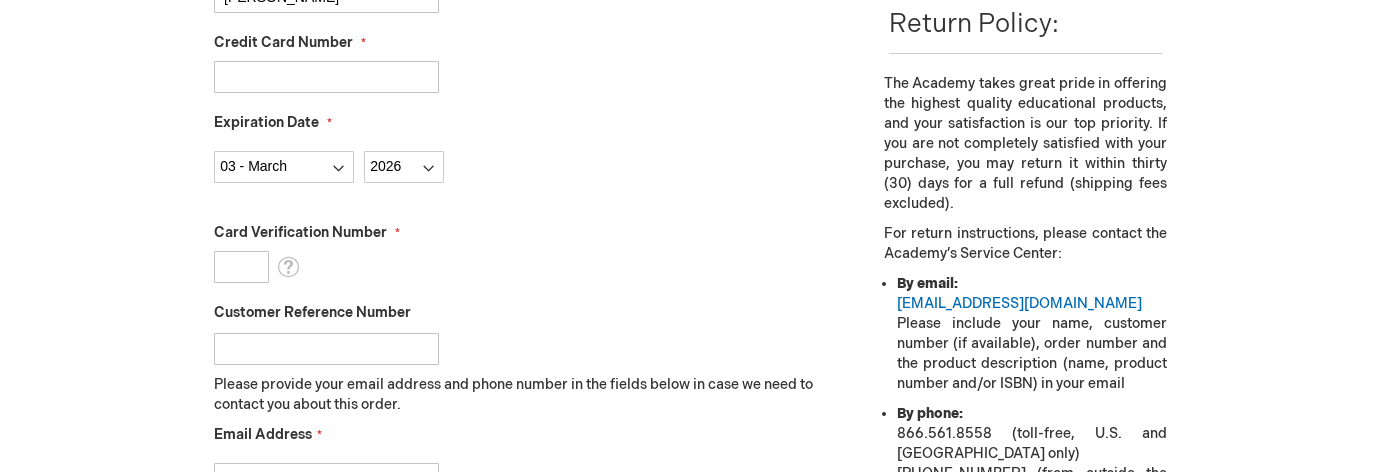 click on "Card Verification Number" at bounding box center [241, 267] 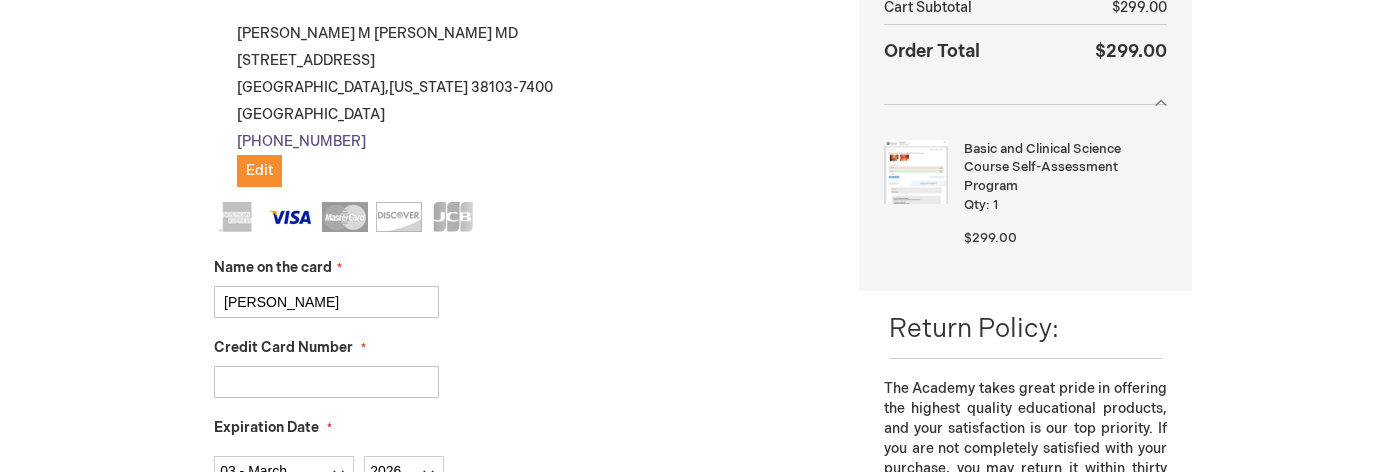 scroll, scrollTop: 394, scrollLeft: 0, axis: vertical 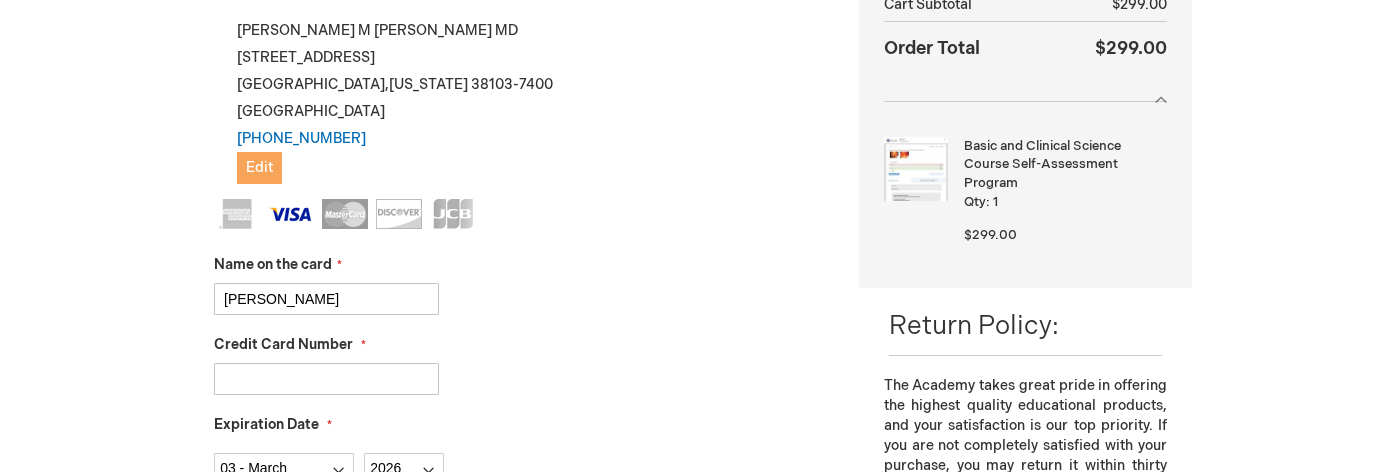 type on "417" 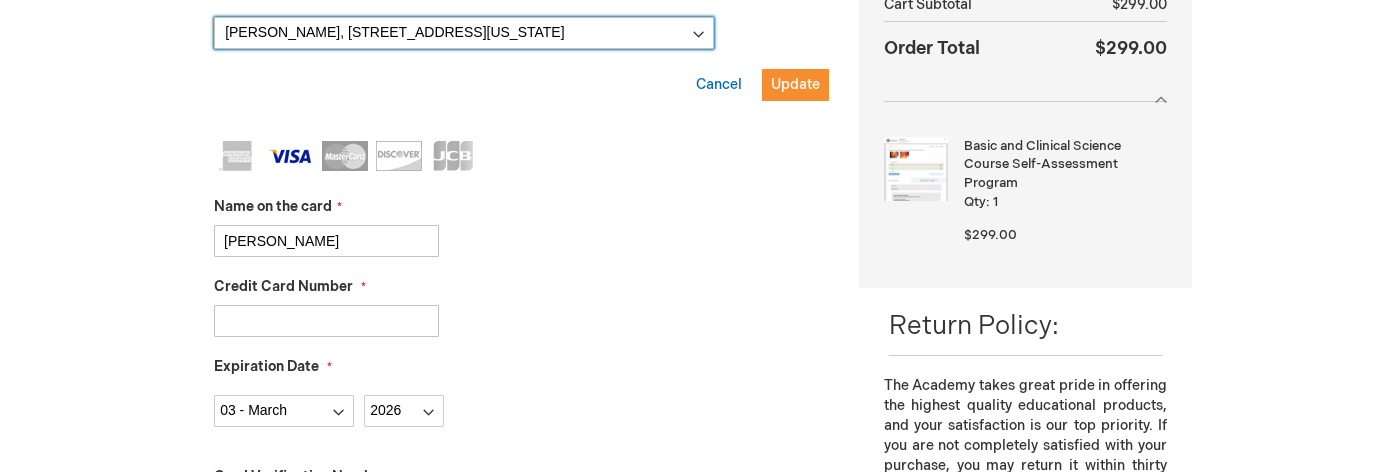 click on "William Clark, 930 Madison Ave Ste 470 , Memphis, Tennessee 38103-7400, United States William Clark, 930 Madison Ave Ste 200 , Memphis, Tennessee 38103-7400, United States New Address" at bounding box center [464, 33] 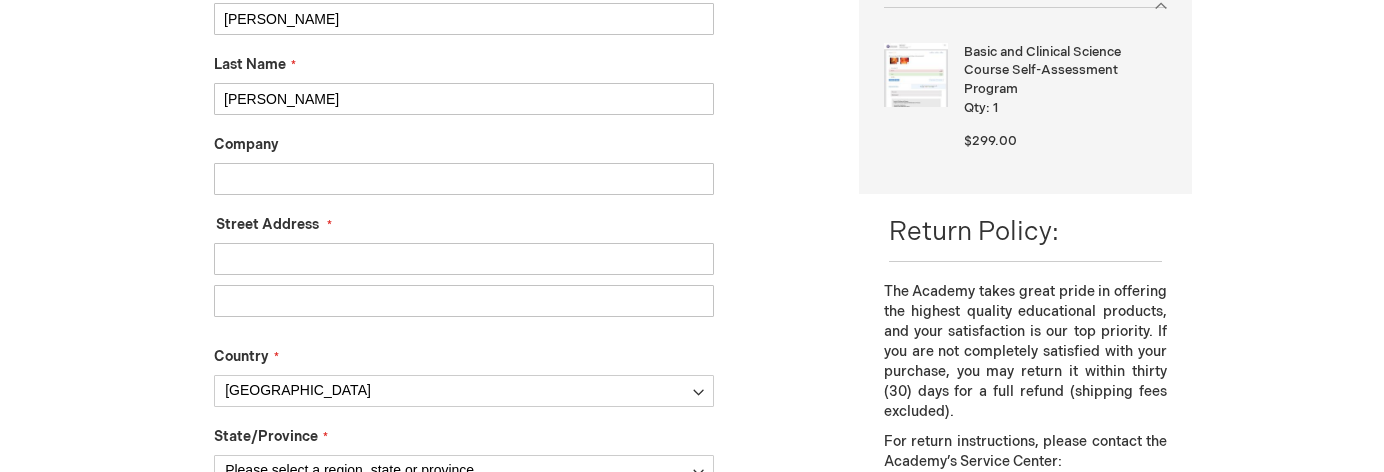 scroll, scrollTop: 491, scrollLeft: 0, axis: vertical 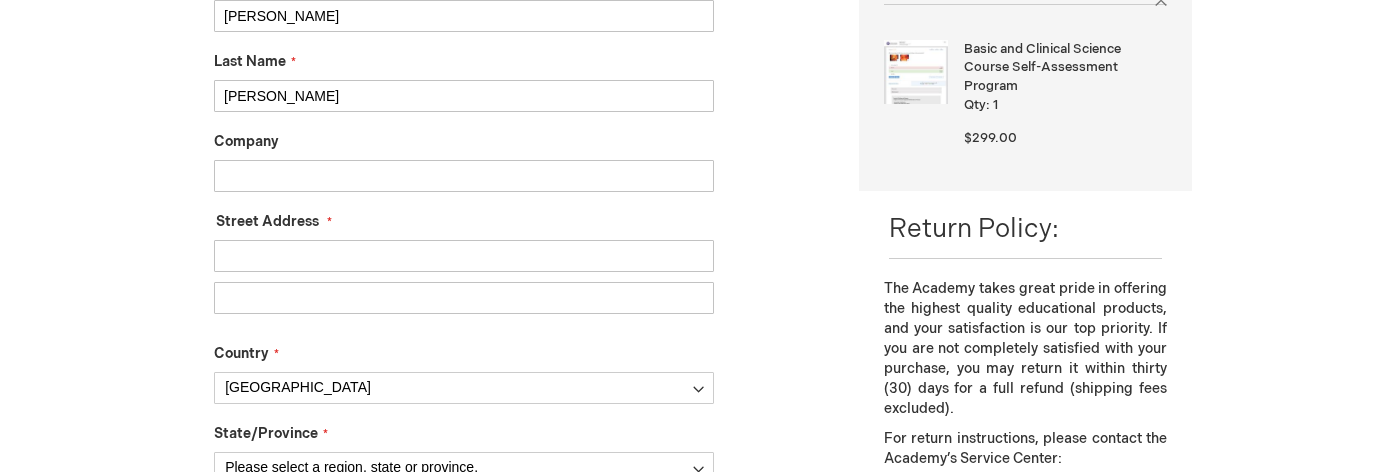 click on "Street Address: Line 1" at bounding box center (464, 256) 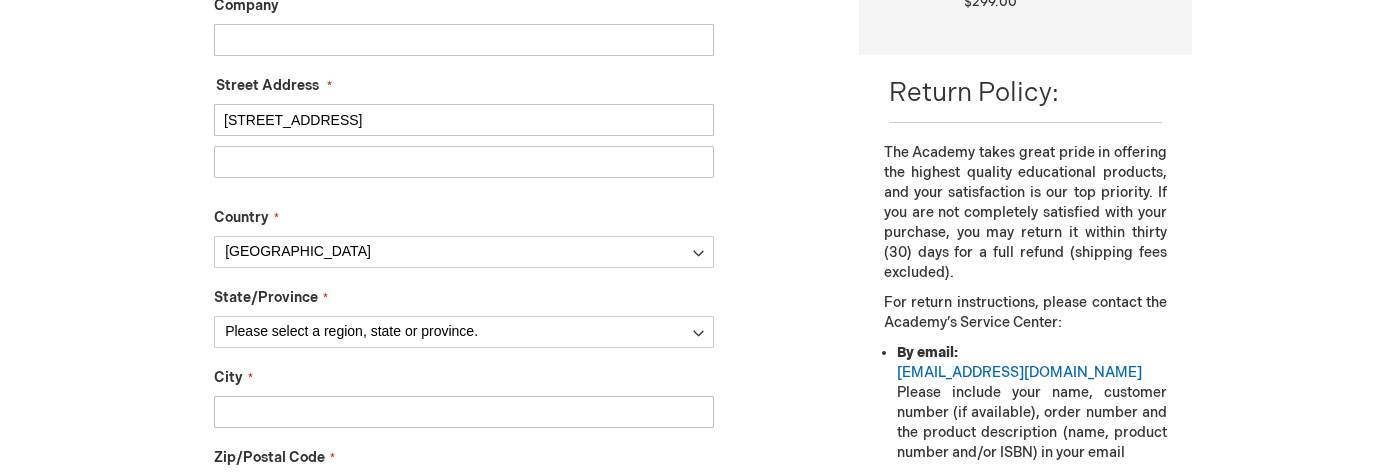 scroll, scrollTop: 676, scrollLeft: 0, axis: vertical 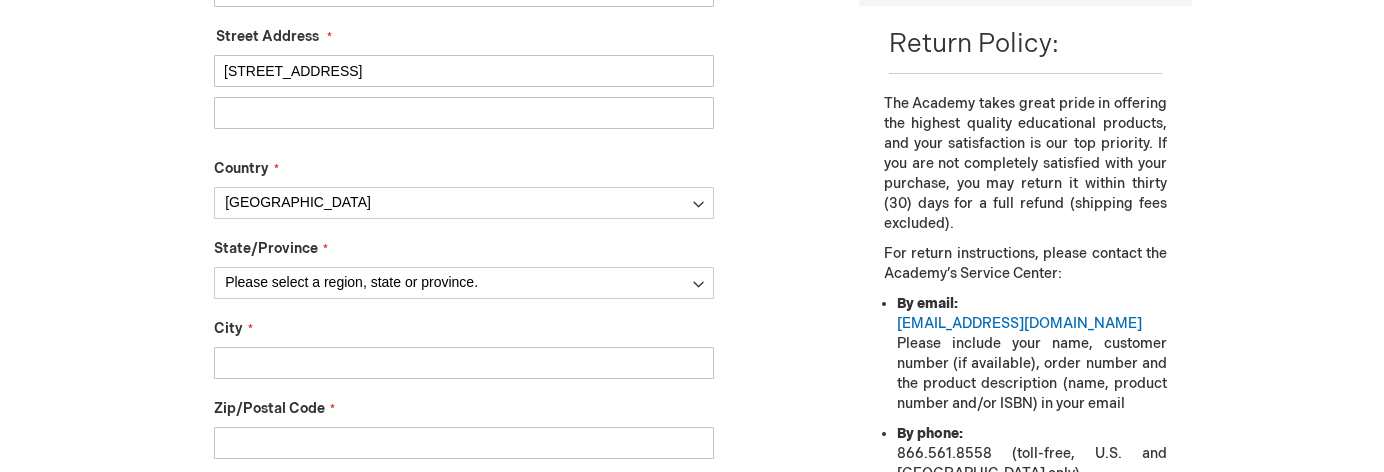type on "1206 Green Springs Rd" 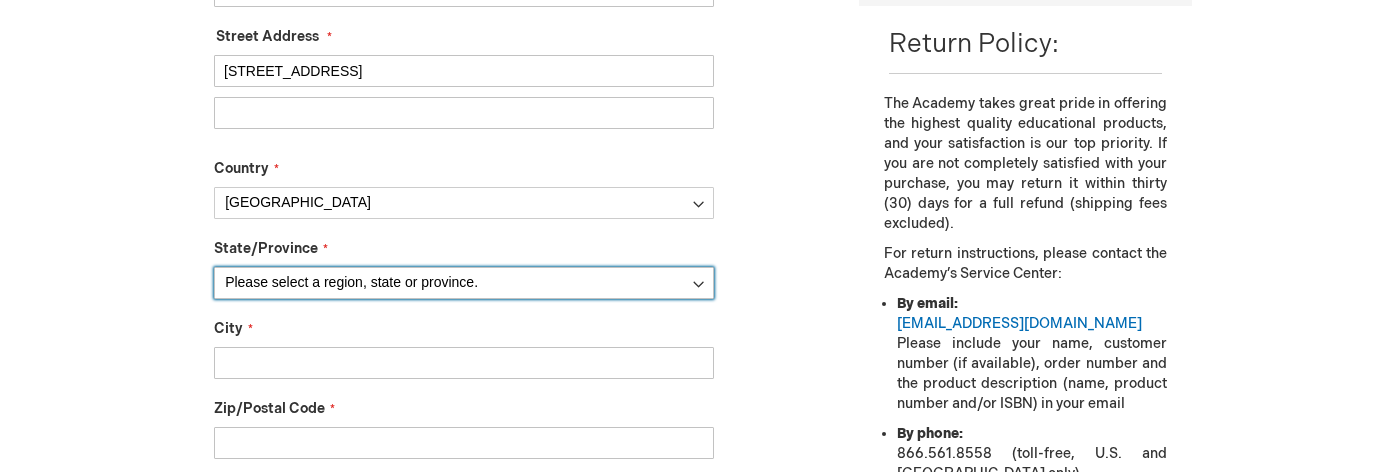 click on "Please select a region, state or province. Alabama Alaska American Samoa Arizona Arkansas Armed Forces Africa Armed Forces Americas Armed Forces Canada Armed Forces Europe Armed Forces Middle East Armed Forces Pacific California Colorado Connecticut Delaware District of Columbia Federated States Of Micronesia Florida Georgia Guam Hawaii Idaho Illinois Indiana Iowa Kansas Kentucky Louisiana Maine Marshall Islands Maryland Massachusetts Michigan Minnesota Mississippi Missouri Montana Nebraska Nevada New Hampshire New Jersey New Mexico New York North Carolina North Dakota Northern Mariana Islands Ohio Oklahoma Oregon Palau Pennsylvania Puerto Rico Rhode Island South Carolina South Dakota Tennessee Texas Utah Vermont Virgin Islands Virginia Washington West Virginia Wisconsin Wyoming" at bounding box center [464, 283] 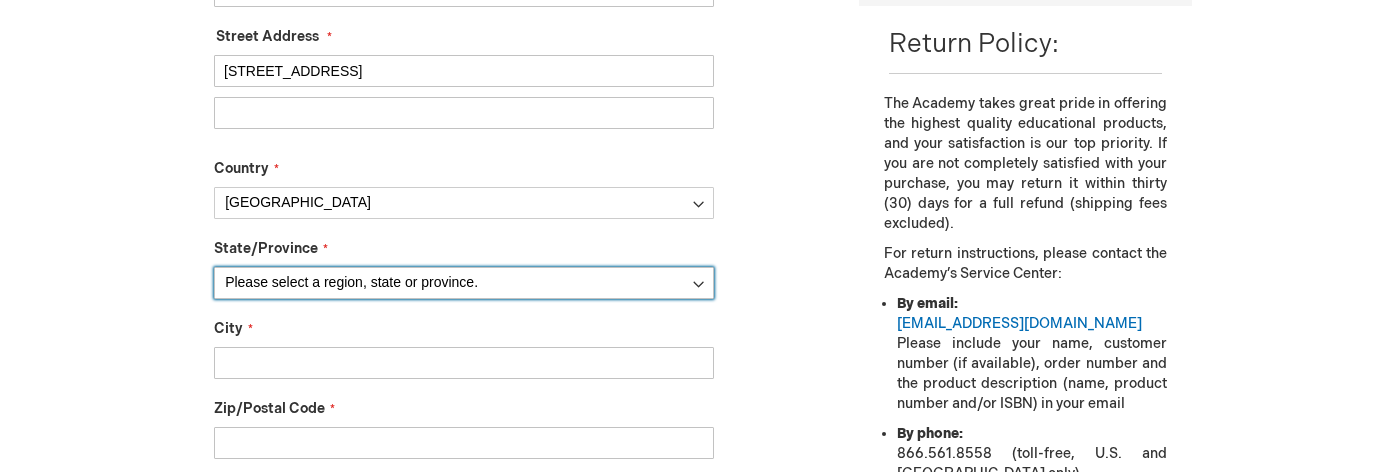 select on "44" 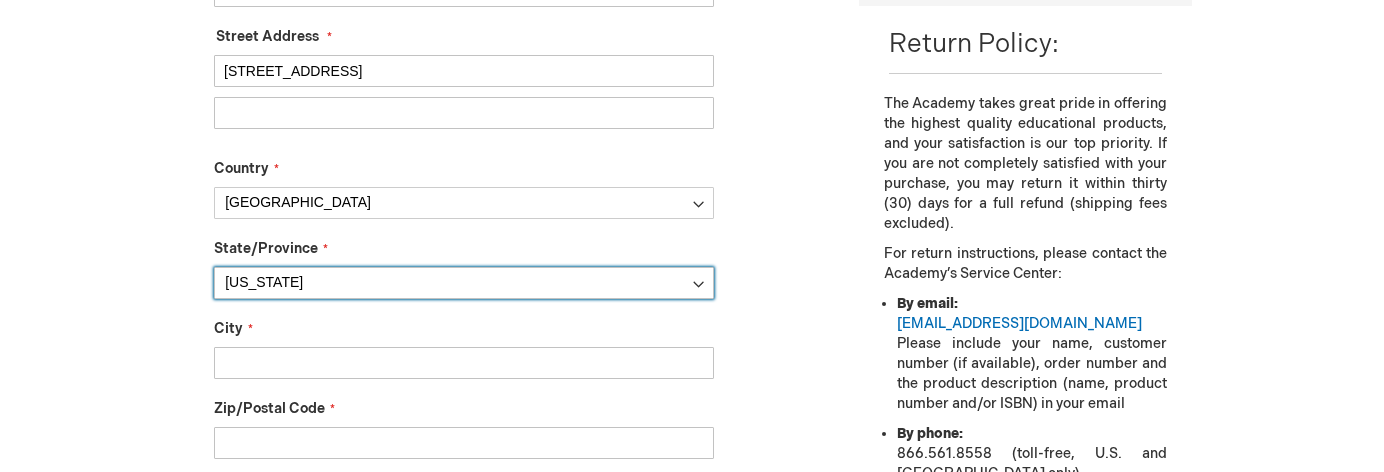 scroll, scrollTop: 683, scrollLeft: 0, axis: vertical 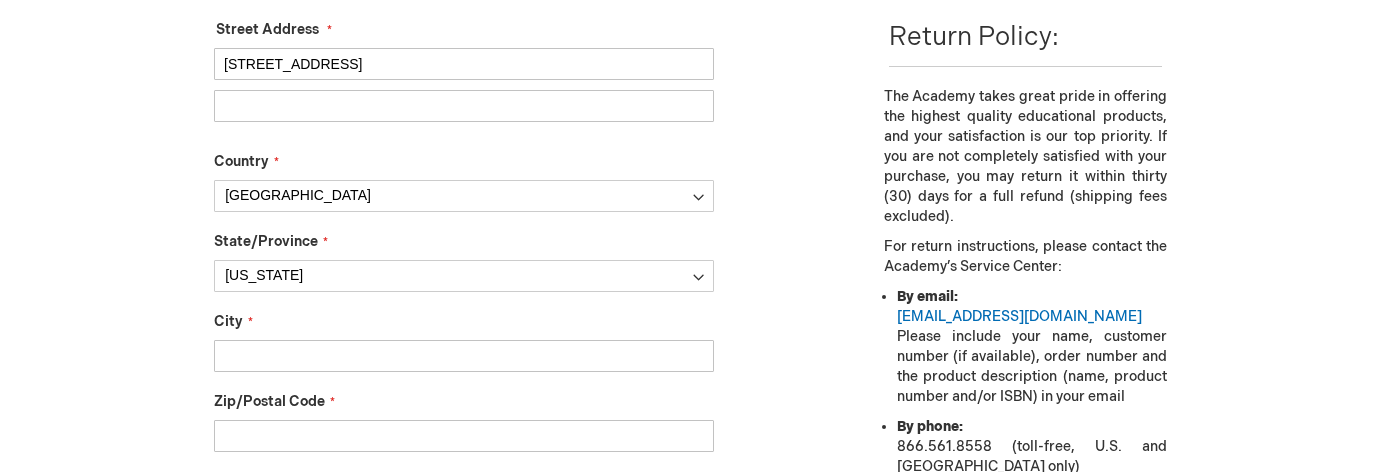 click on "City" at bounding box center (464, 356) 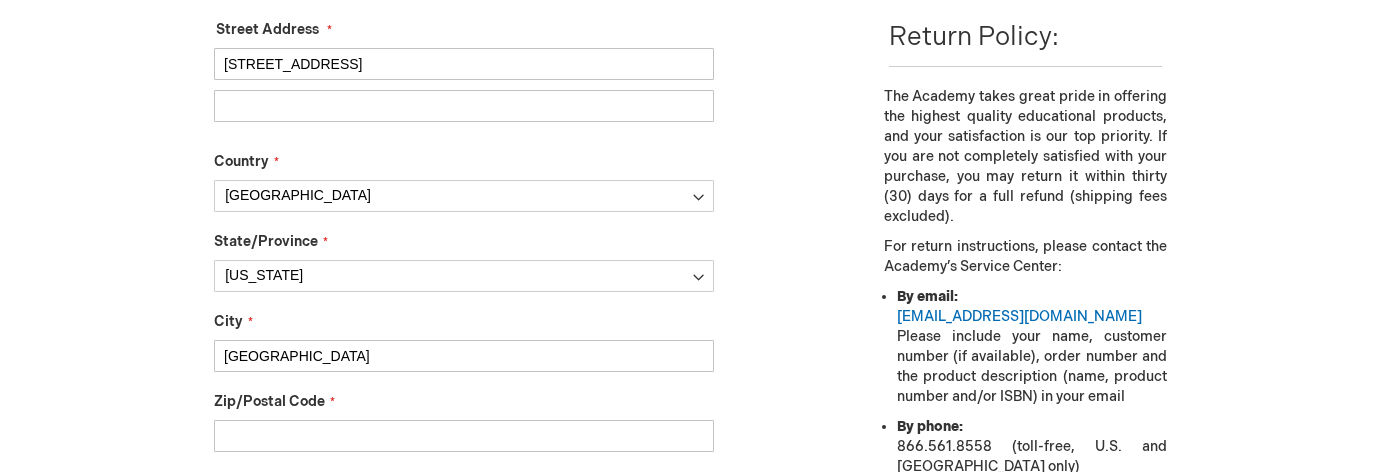scroll, scrollTop: 798, scrollLeft: 0, axis: vertical 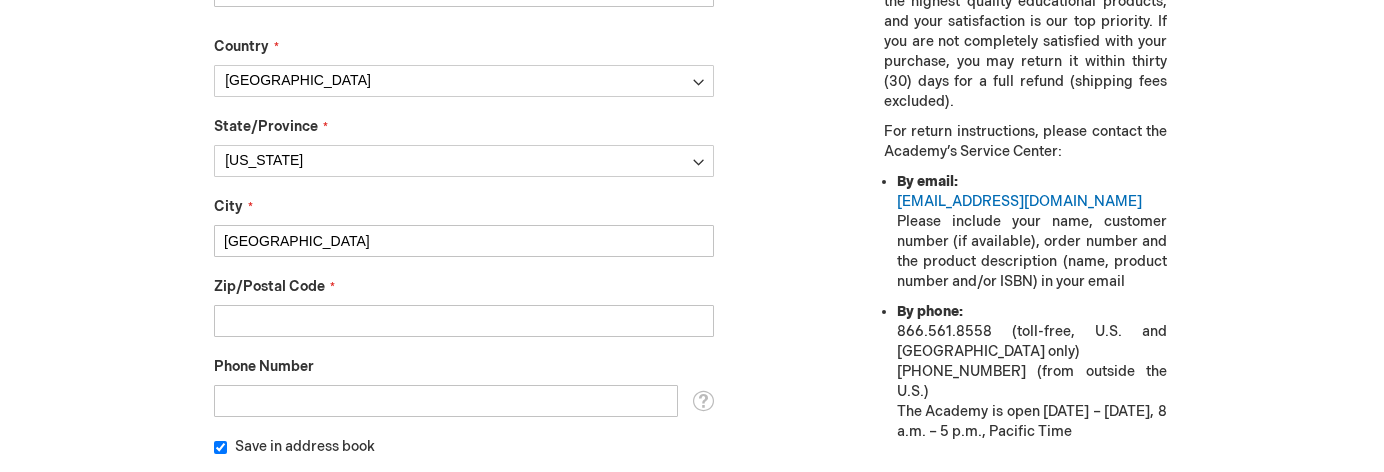 type on "New Bern" 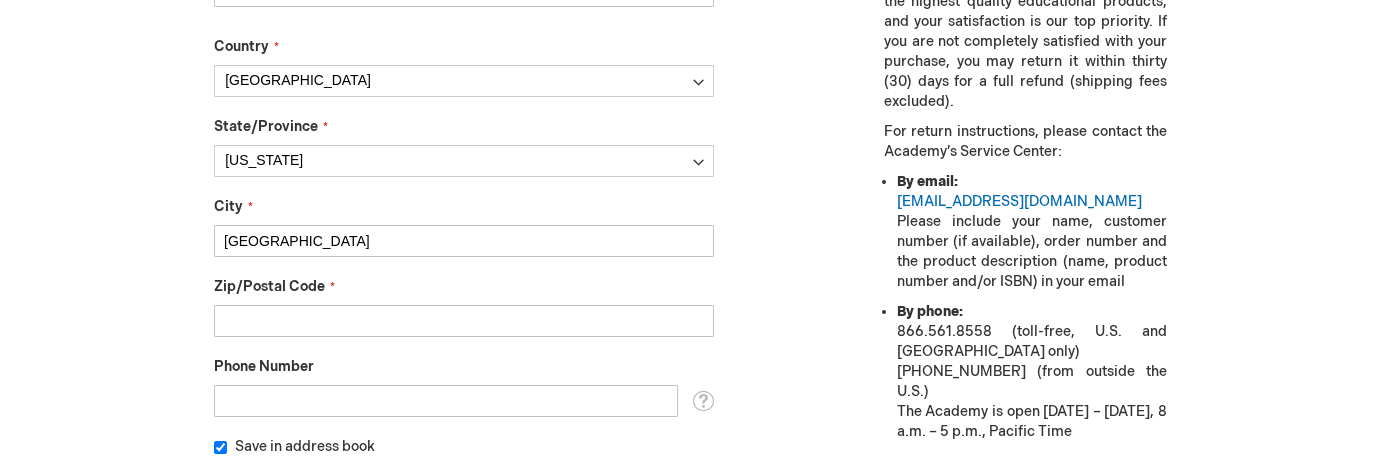 click on "Zip/Postal Code" at bounding box center (464, 321) 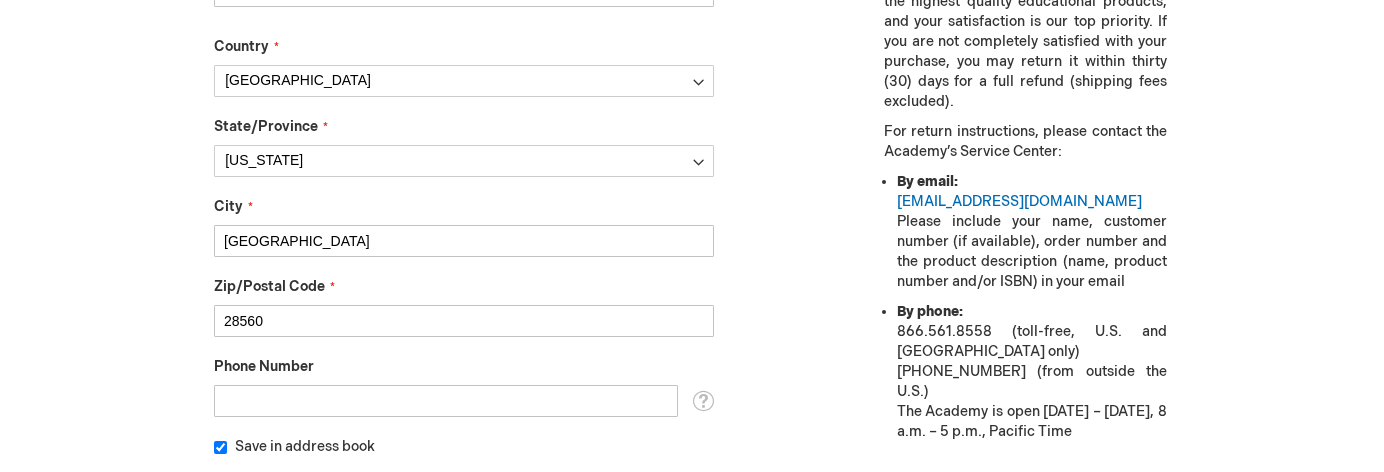 type on "28560" 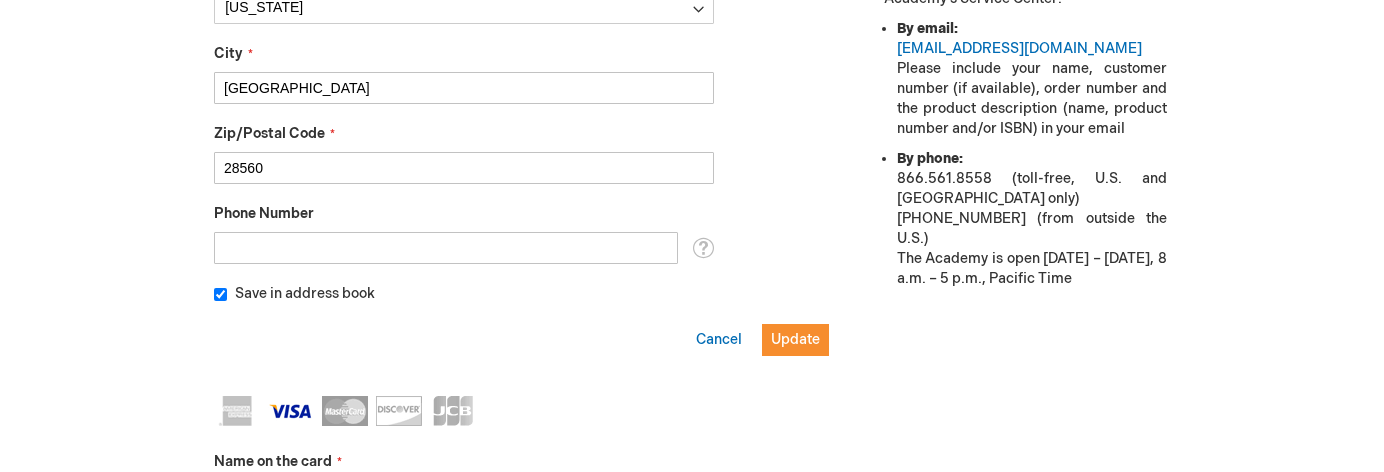 scroll, scrollTop: 953, scrollLeft: 0, axis: vertical 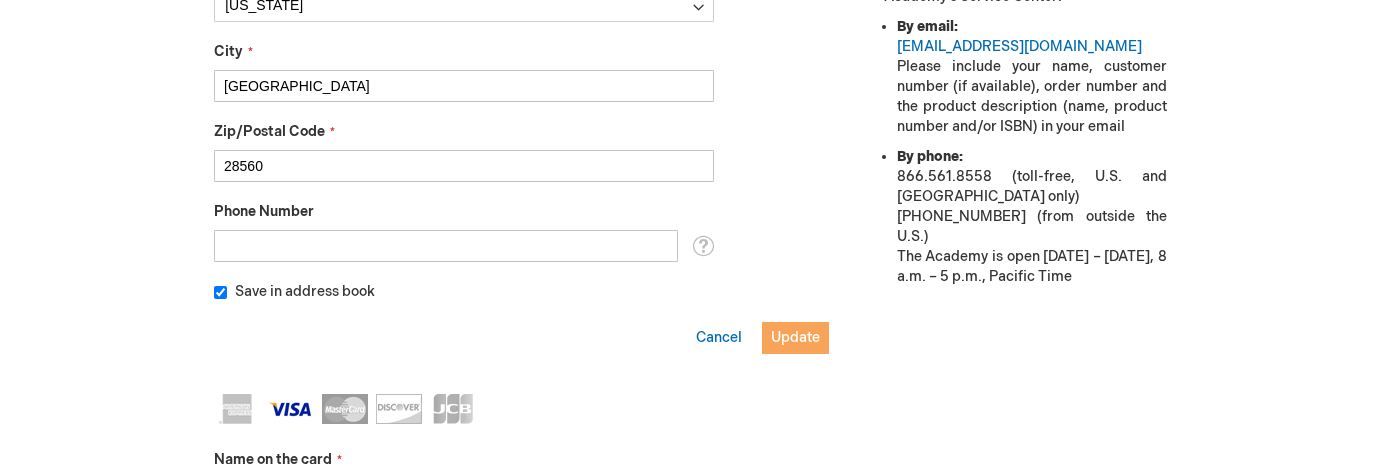 click on "Update" at bounding box center [795, 337] 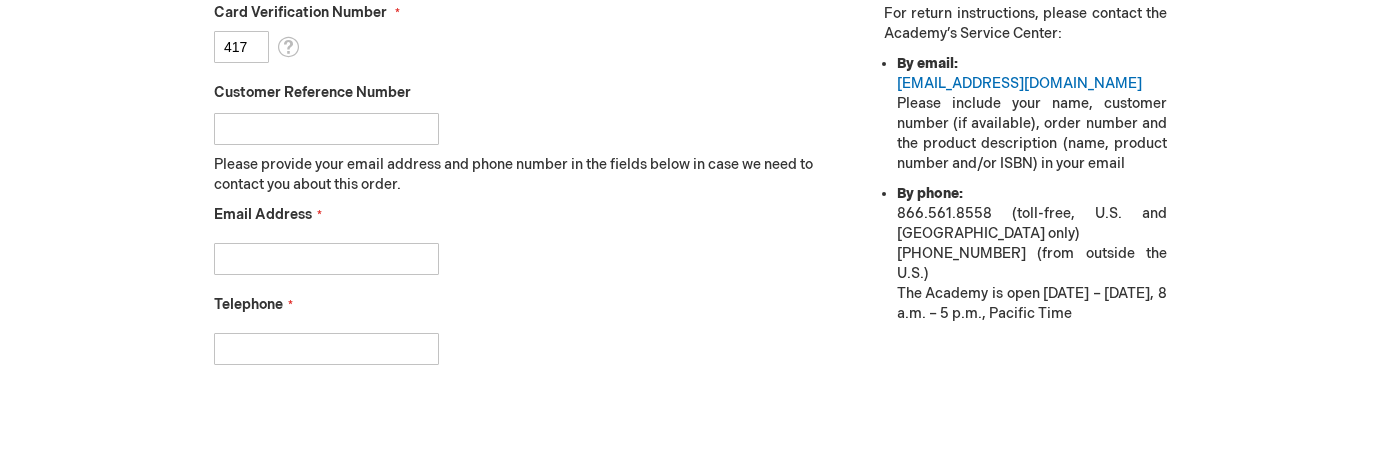 scroll, scrollTop: 931, scrollLeft: 0, axis: vertical 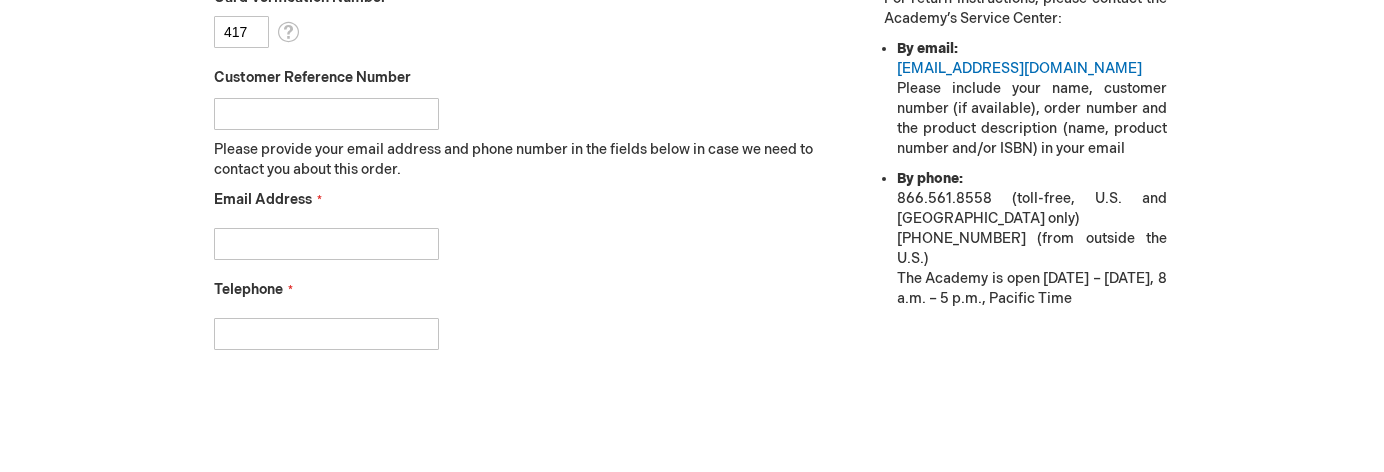 click on "Email Address" at bounding box center (326, 244) 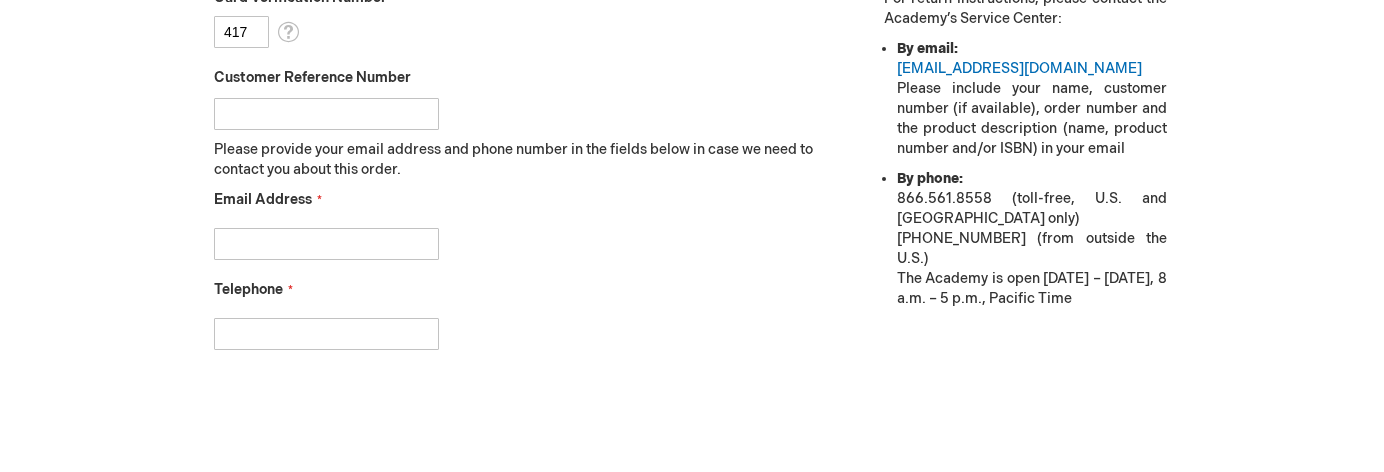 type on "clarkwillm@gmail.com" 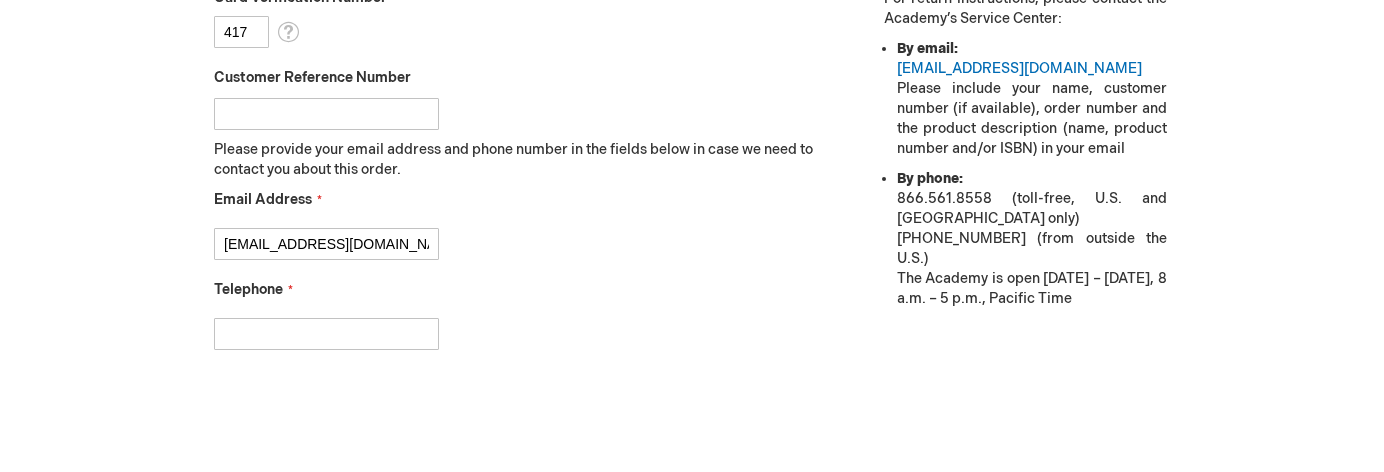 type on "2526711957" 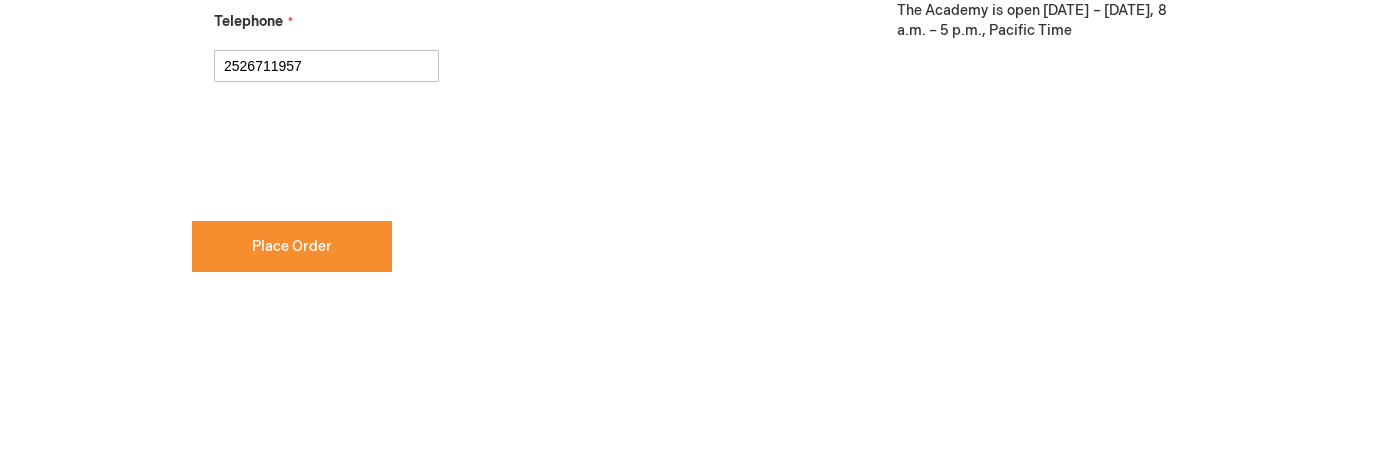 scroll, scrollTop: 1073, scrollLeft: 0, axis: vertical 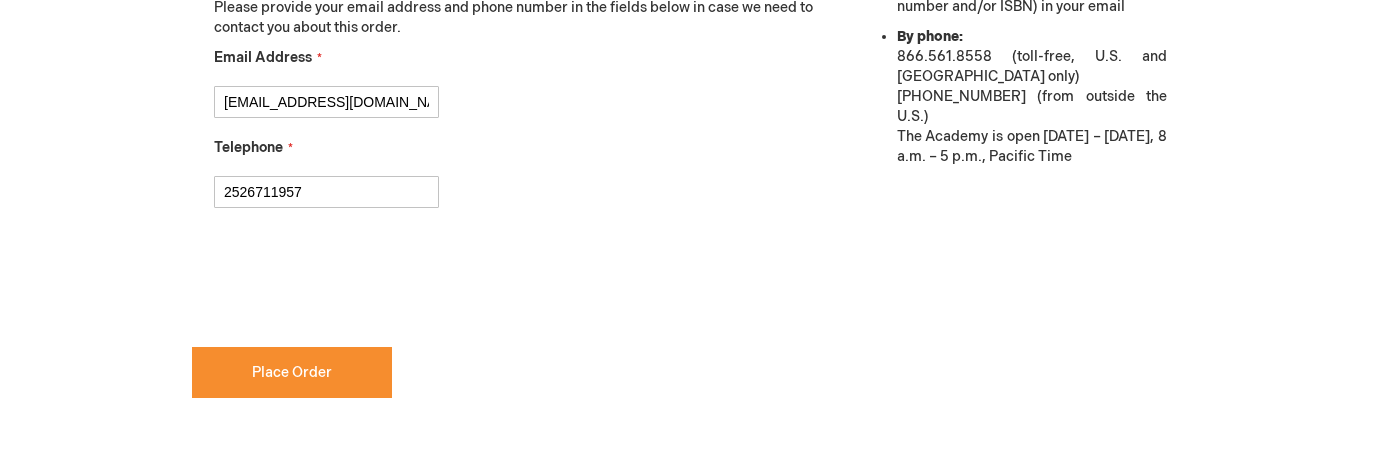 checkbox on "true" 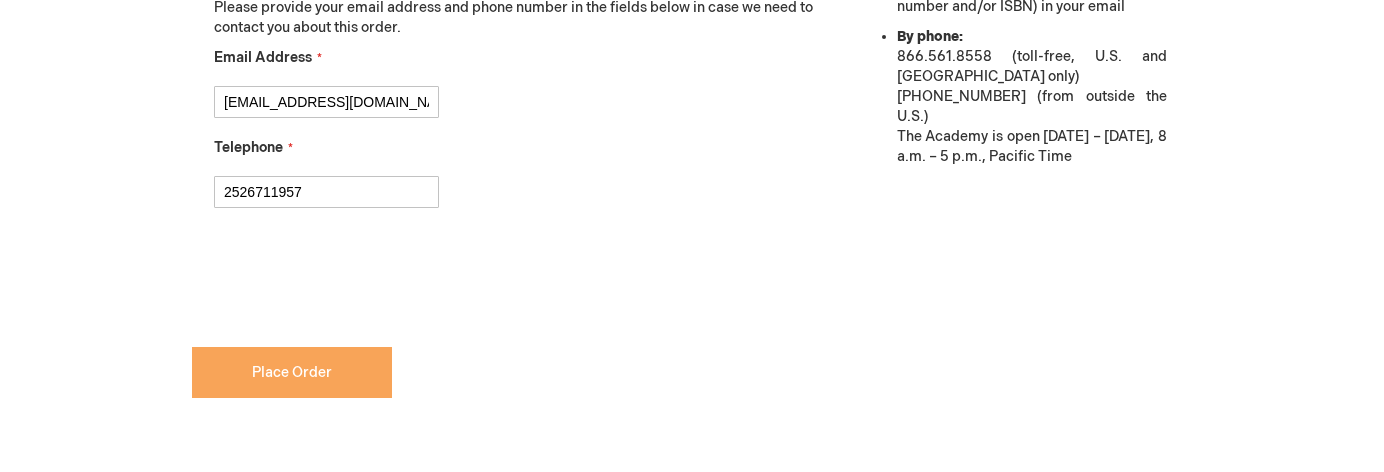 click on "Place Order" at bounding box center (292, 372) 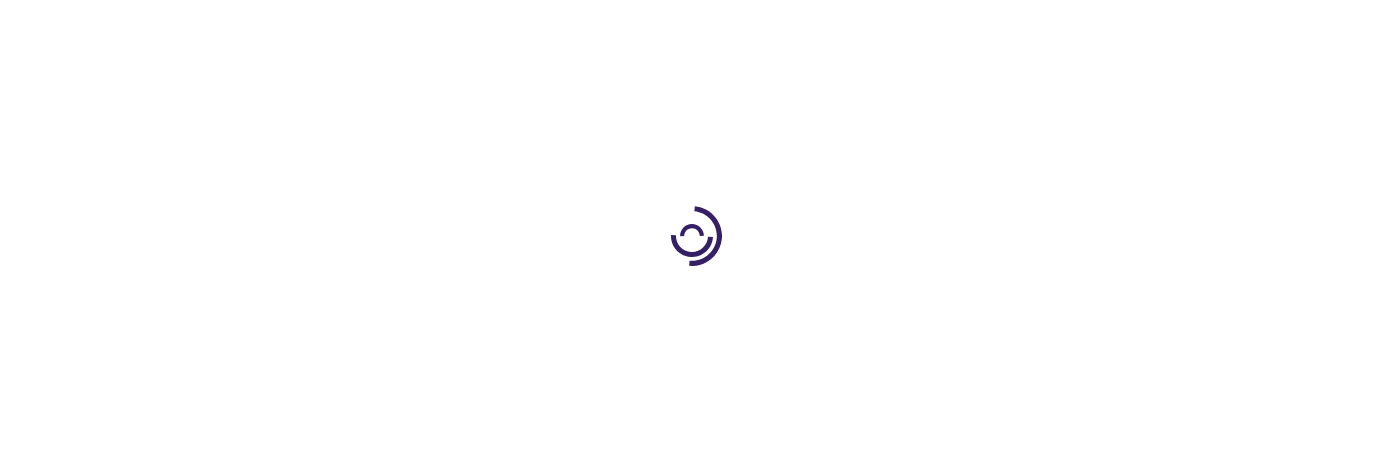 scroll, scrollTop: 0, scrollLeft: 0, axis: both 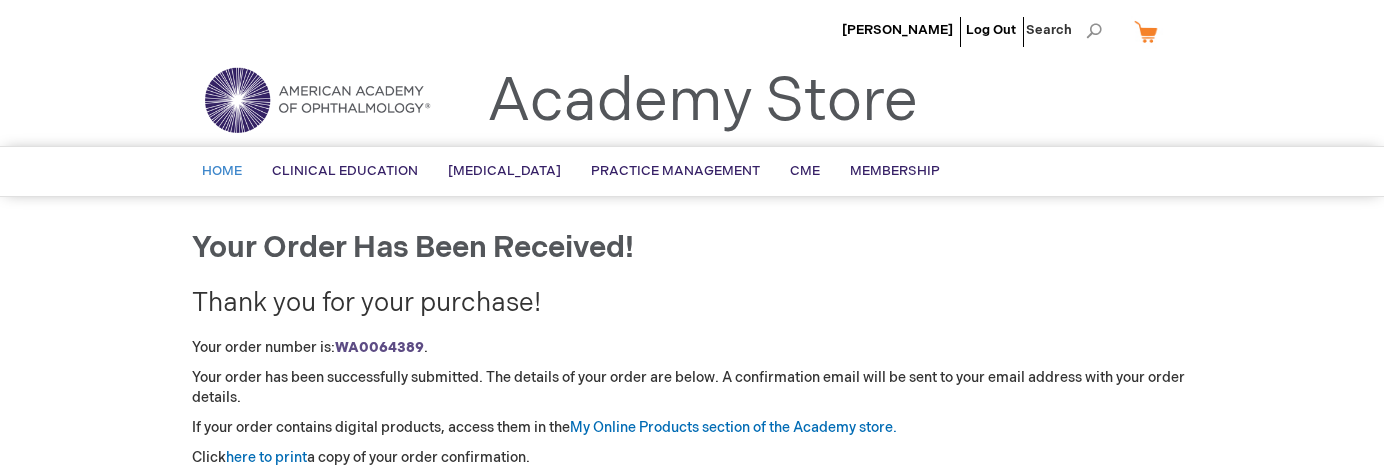 click on "Home" at bounding box center [222, 171] 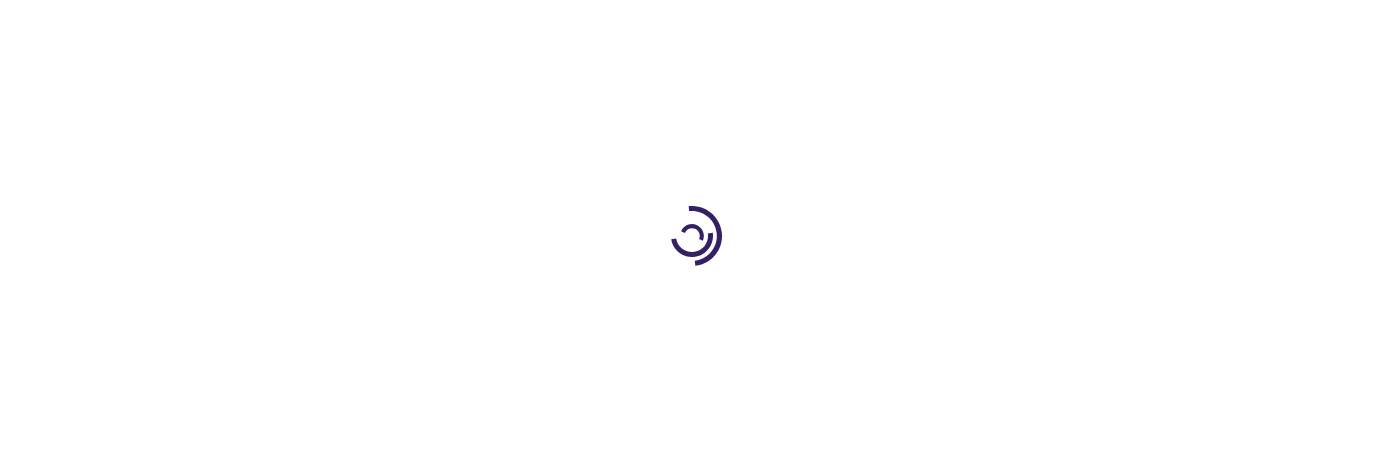 scroll, scrollTop: 0, scrollLeft: 0, axis: both 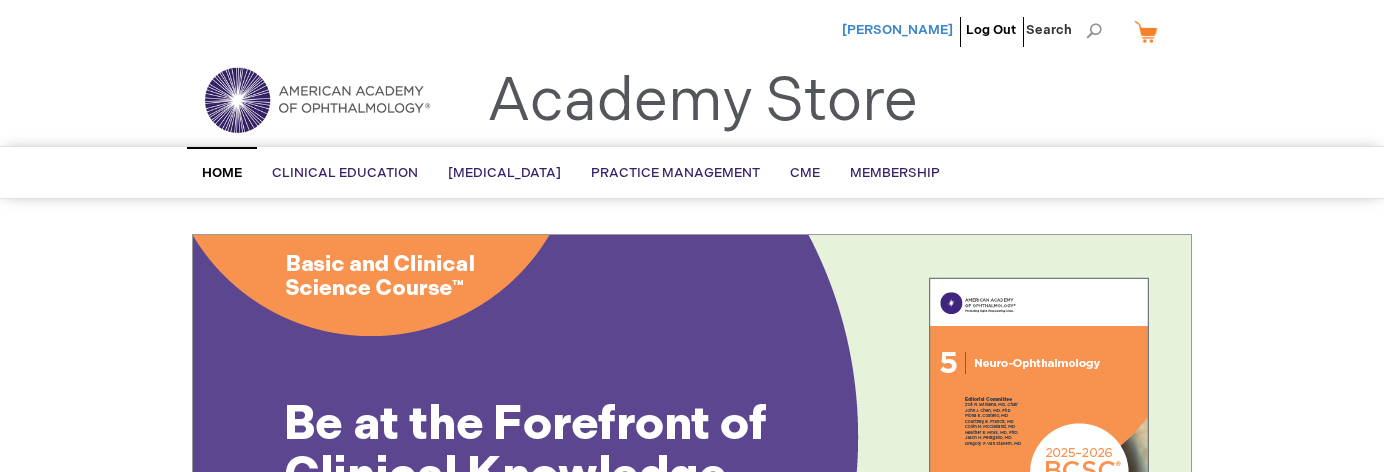 click on "[PERSON_NAME]" at bounding box center [897, 30] 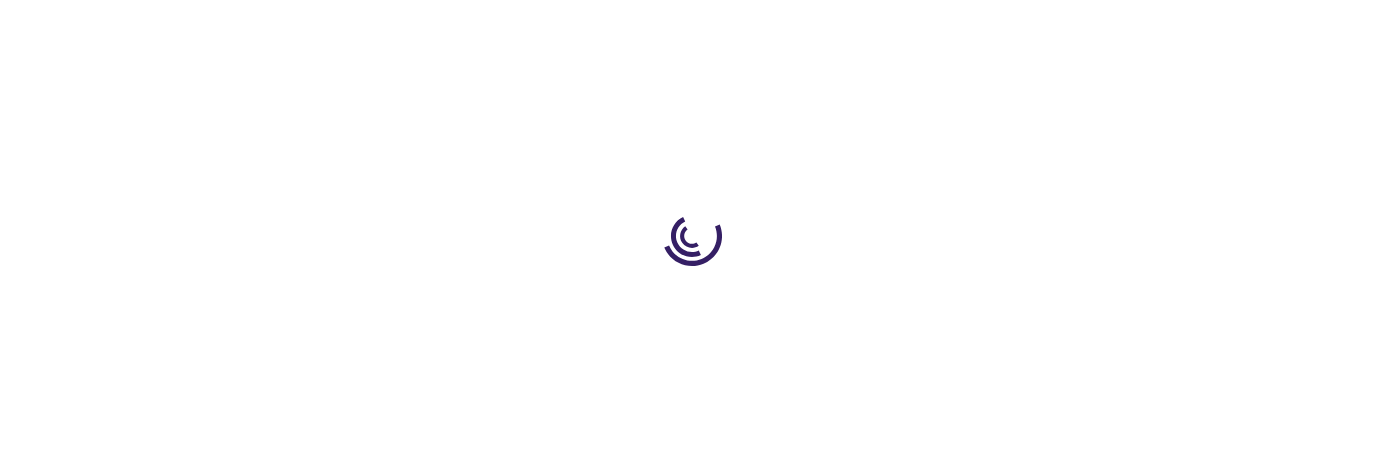 scroll, scrollTop: 0, scrollLeft: 0, axis: both 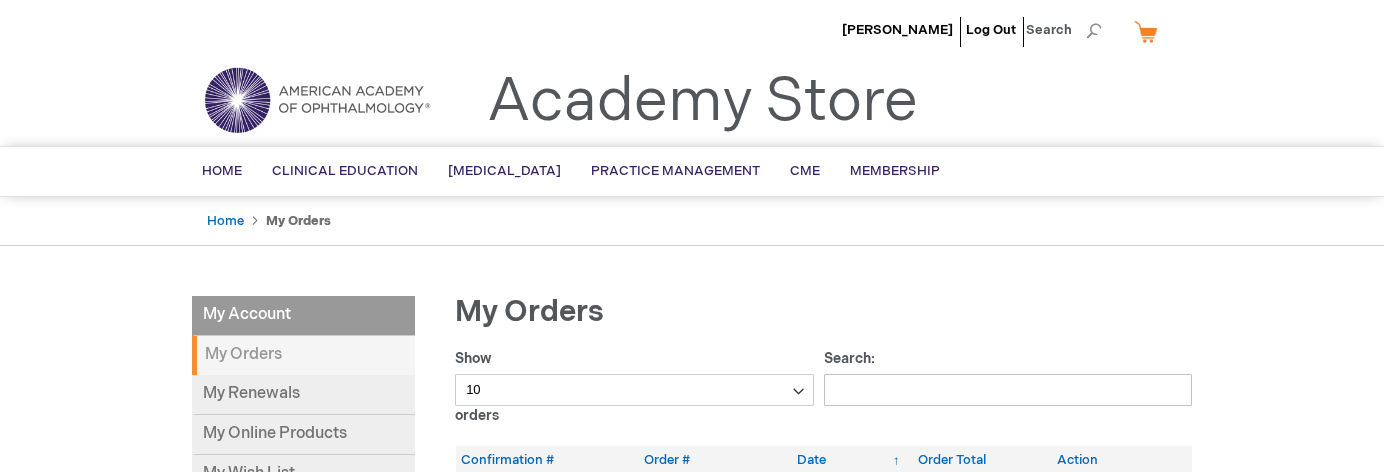 click at bounding box center [317, 100] 